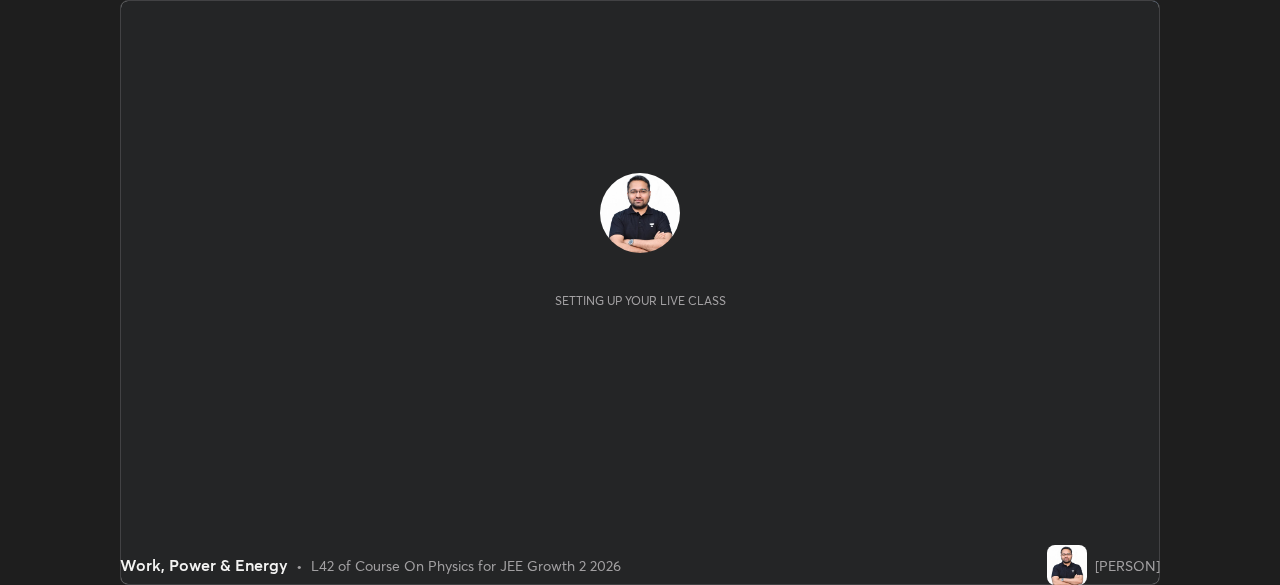 scroll, scrollTop: 0, scrollLeft: 0, axis: both 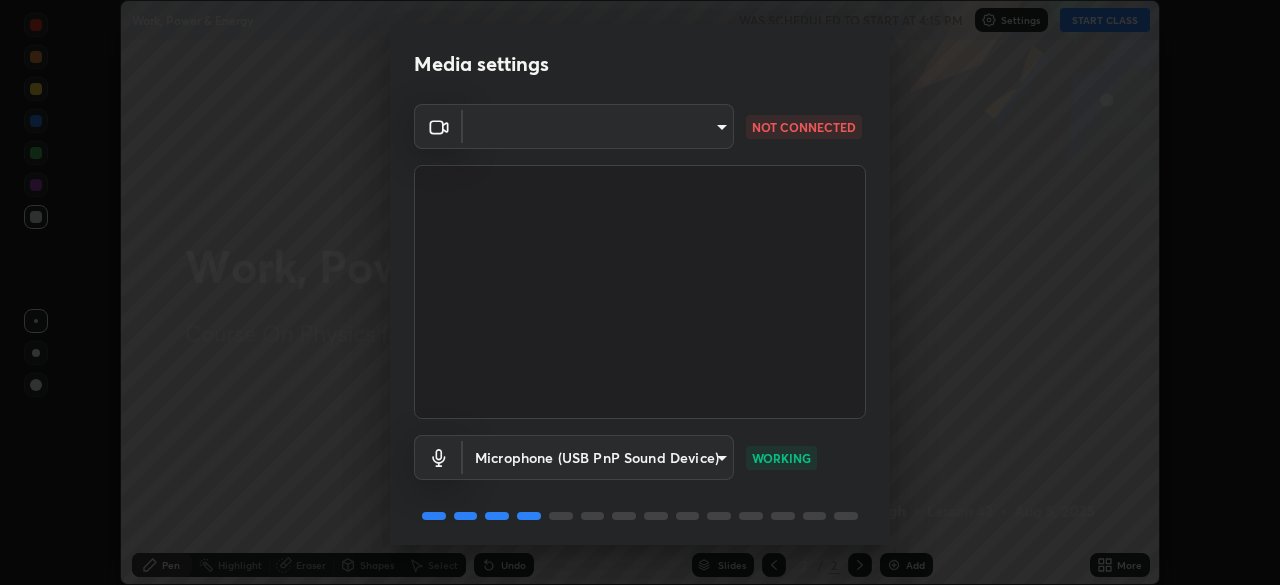 click on "Erase all Work, Power & Energy WAS SCHEDULED TO START AT 4:15 PM Settings START CLASS Setting up your live class Work, Power & Energy • L42 of Course On Physics for JEE Growth 2 2026 [PERSON] Pen Highlight Eraser Shapes Select Undo Slides 2 / 2 Add More Enable hand raising Enable raise hand to speak to learners. Once enabled, chat will be turned off temporarily. Enable x No doubts shared Encourage your learners to ask a doubt for better clarity Report an issue Reason for reporting Buffering Chat not working Audio - Video sync issue Educator video quality low Attach an image Report Media settings [HASH] NOT CONNECTED Microphone (USB PnP Sound Device) [HASH] WORKING 1 / 5 Next" at bounding box center [640, 292] 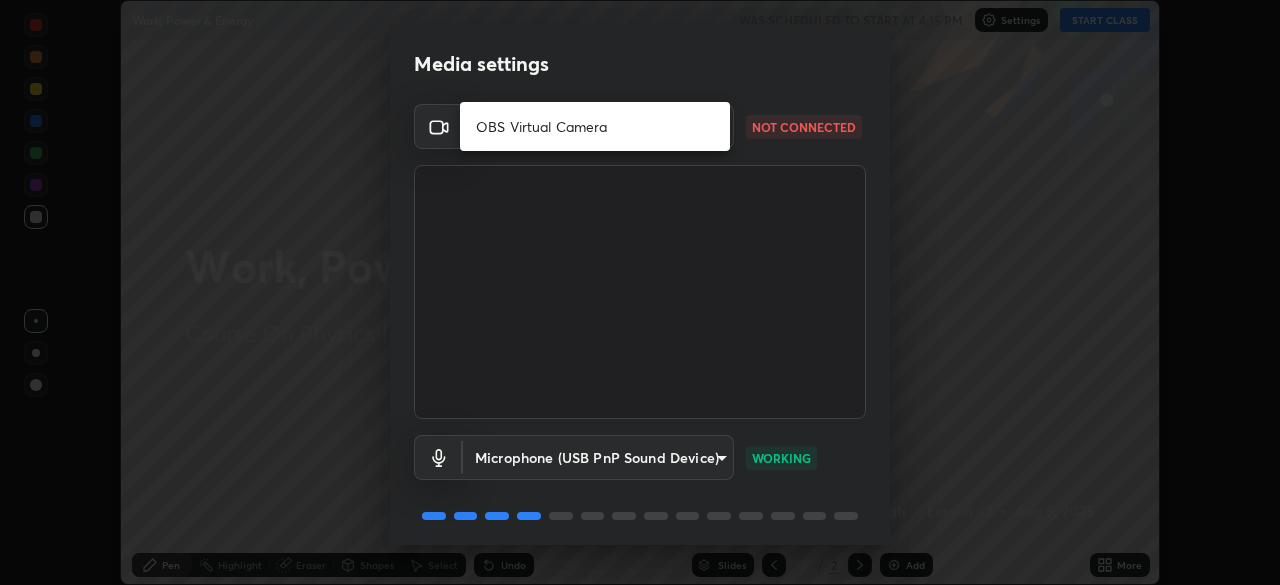 click on "OBS Virtual Camera" at bounding box center (595, 126) 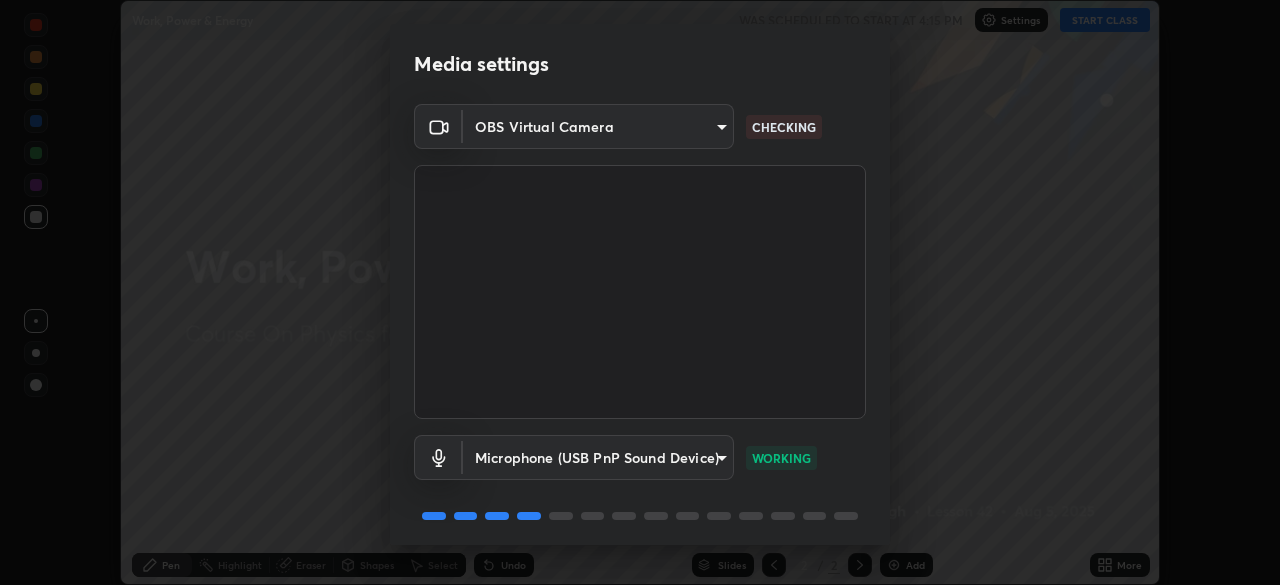 click on "Erase all Work, Power & Energy WAS SCHEDULED TO START AT 4:15 PM Settings START CLASS Setting up your live class Work, Power & Energy • L42 of Course On Physics for JEE Growth 2 2026 [PERSON] Pen Highlight Eraser Shapes Select Undo Slides 2 / 2 Add More Enable hand raising Enable raise hand to speak to learners. Once enabled, chat will be turned off temporarily. Enable x No doubts shared Encourage your learners to ask a doubt for better clarity Report an issue Reason for reporting Buffering Chat not working Audio - Video sync issue Educator video quality low Attach an image Report Media settings OBS Virtual Camera [HASH] CHECKING Microphone (USB PnP Sound Device) [HASH] WORKING 1 / 5 Next" at bounding box center [640, 292] 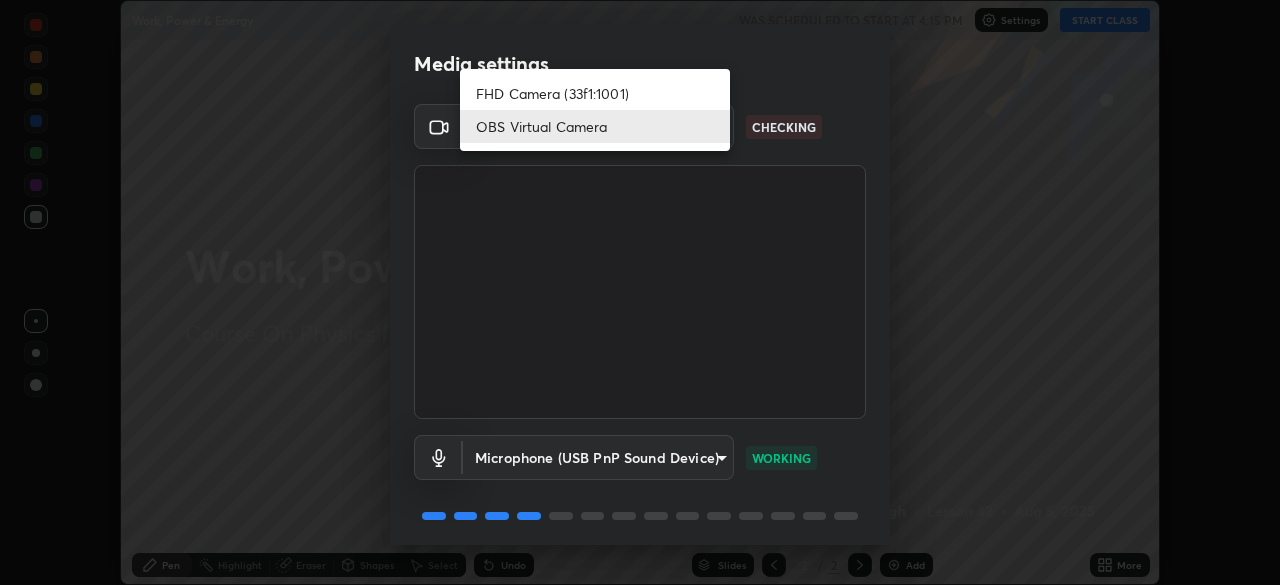 click on "FHD Camera (33f1:1001)" at bounding box center (595, 93) 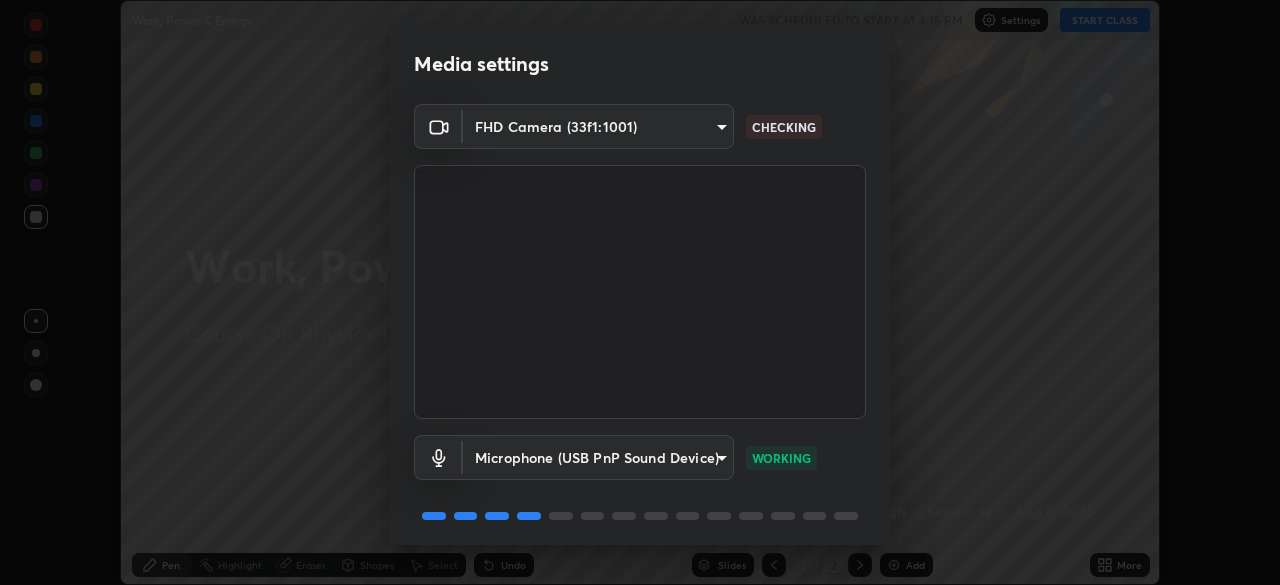 scroll, scrollTop: 71, scrollLeft: 0, axis: vertical 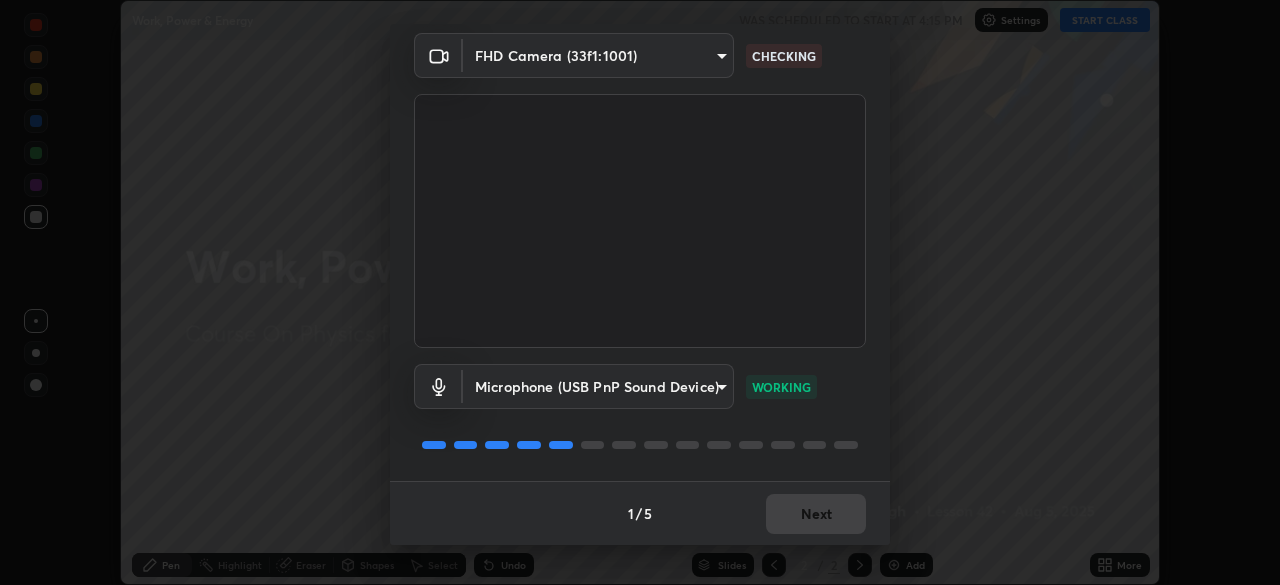 click on "1 / 5 Next" at bounding box center (640, 513) 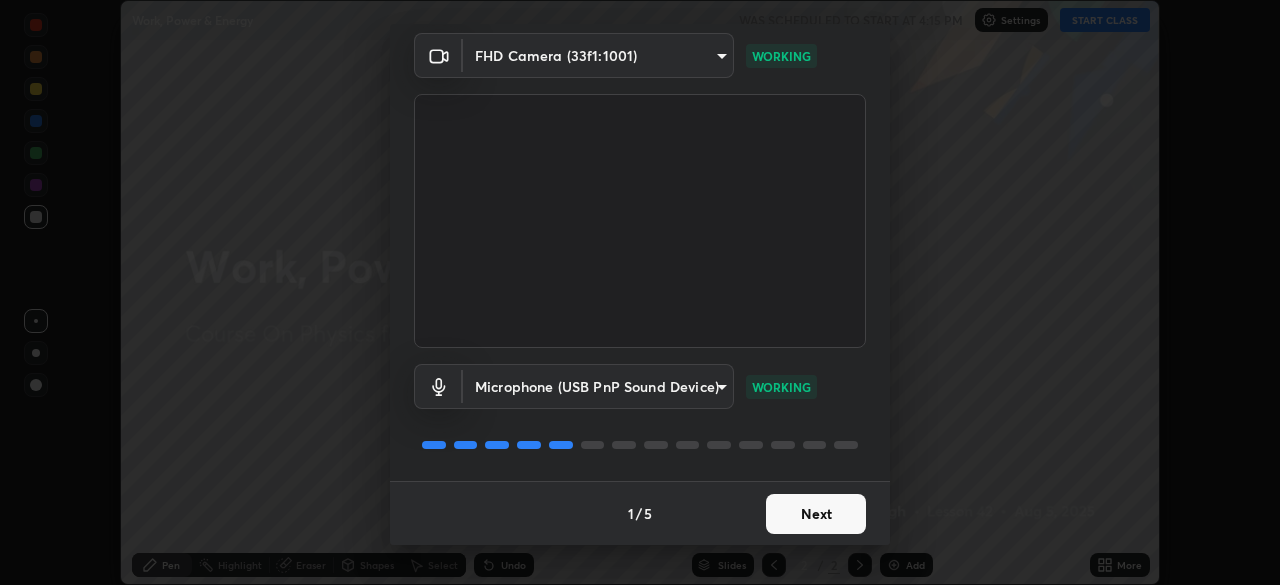 click on "Next" at bounding box center [816, 514] 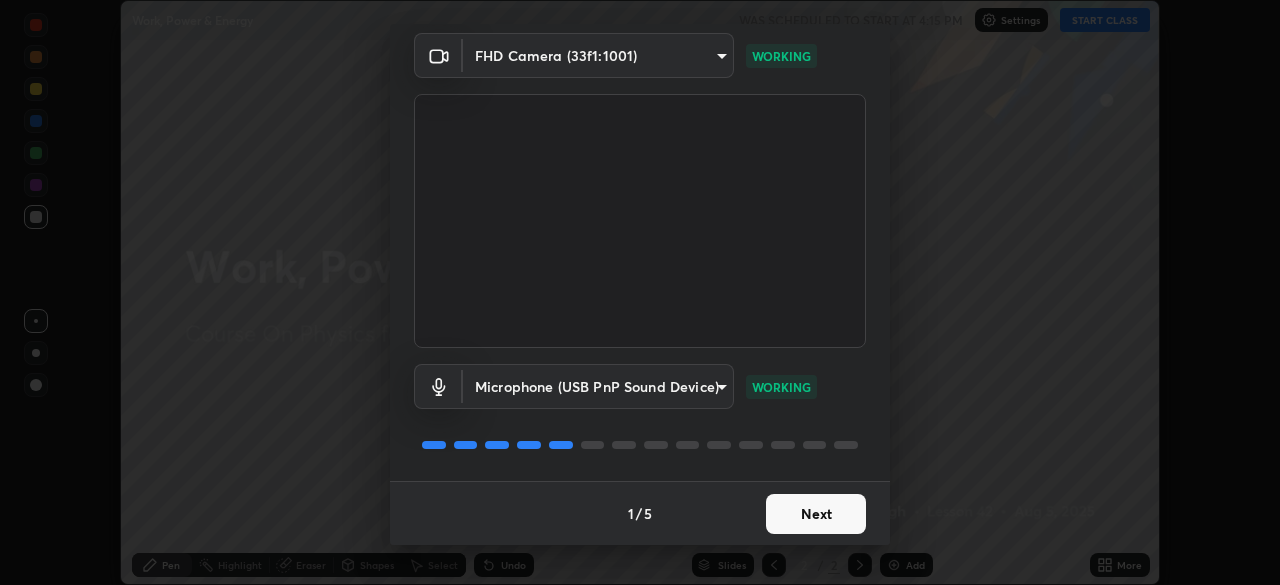 scroll, scrollTop: 0, scrollLeft: 0, axis: both 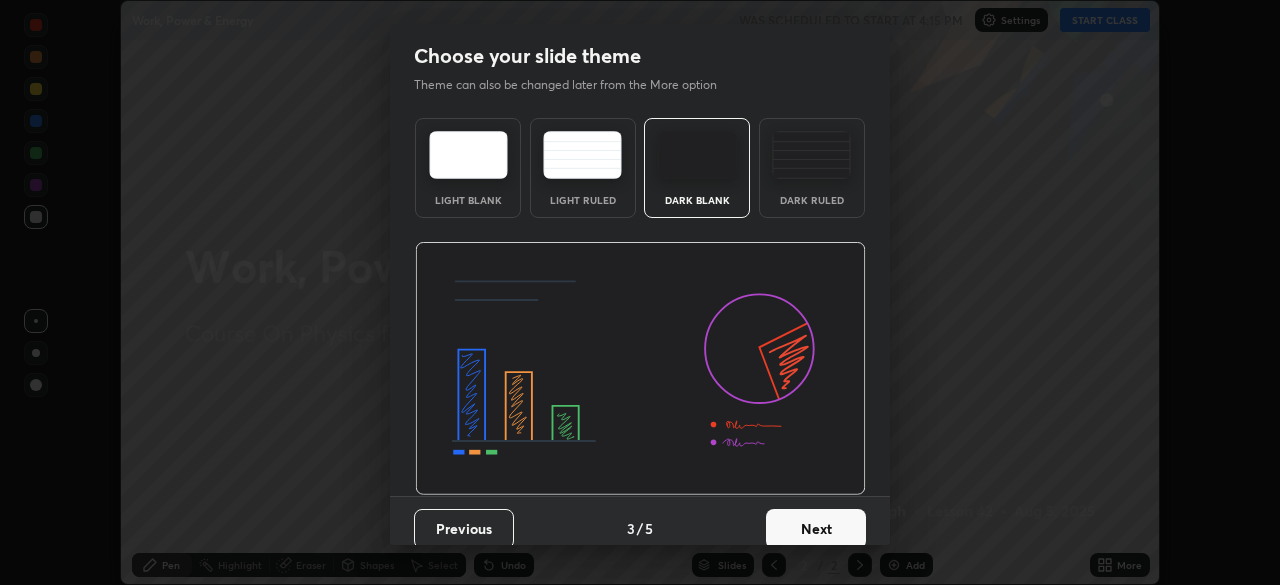 click on "Next" at bounding box center [816, 529] 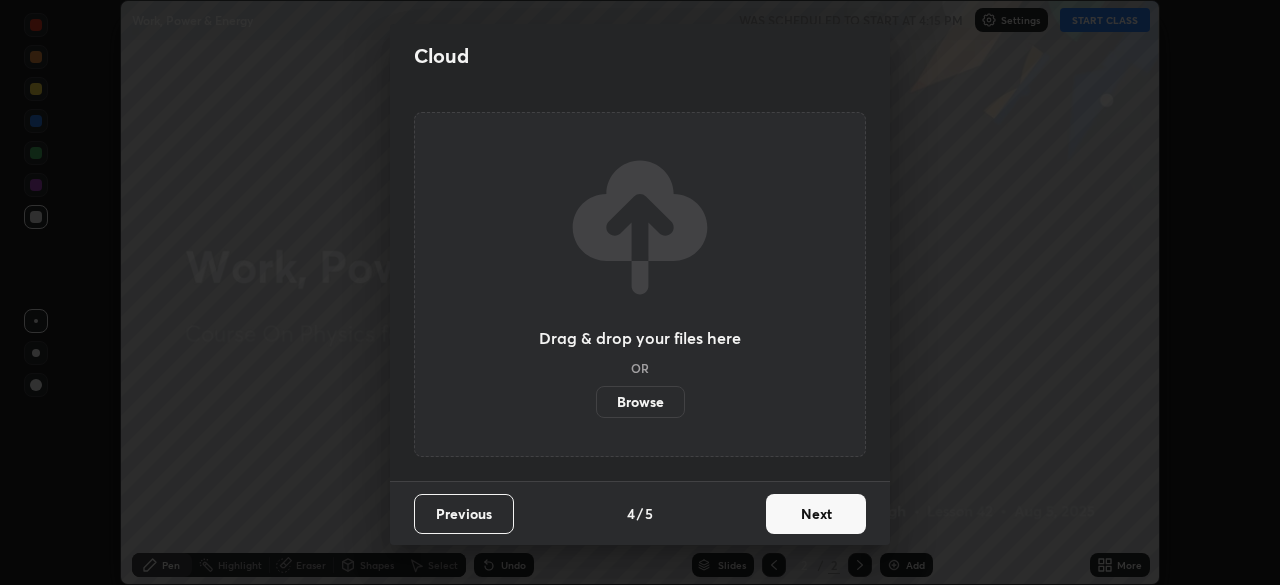 click on "Next" at bounding box center [816, 514] 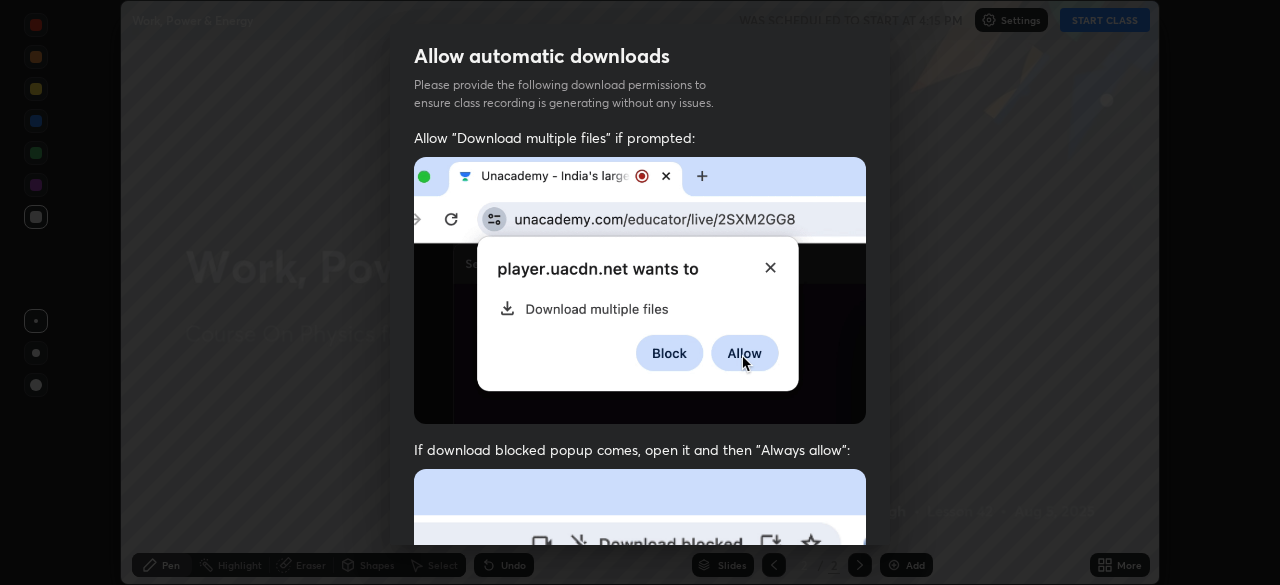 click on "Previous 5 / 5 Done" at bounding box center [640, 1002] 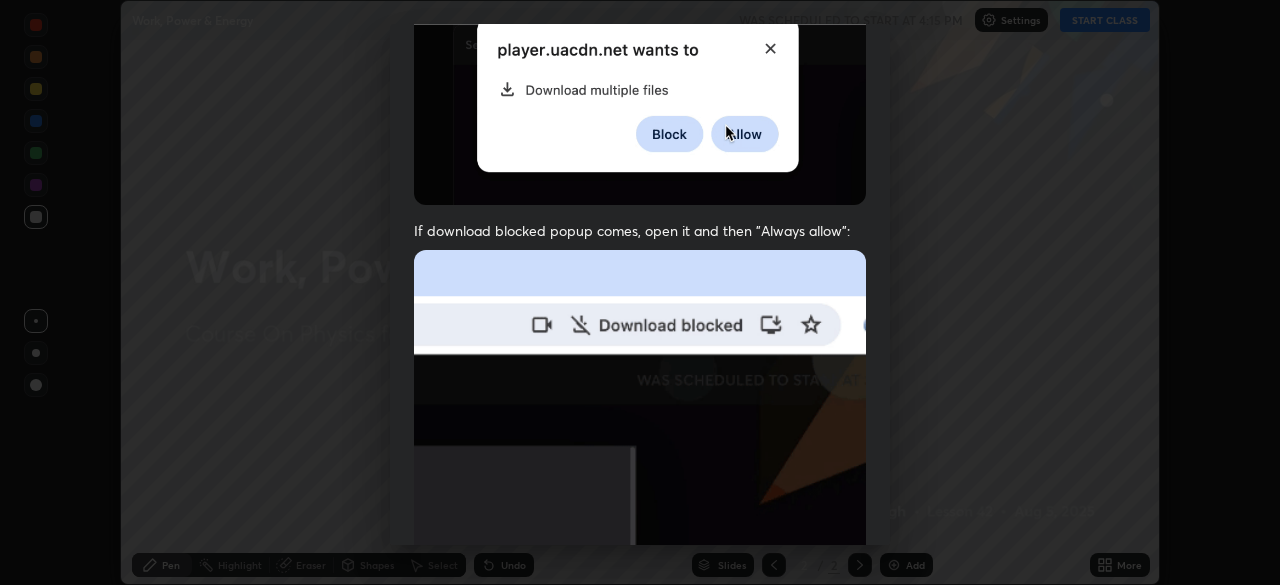 scroll, scrollTop: 479, scrollLeft: 0, axis: vertical 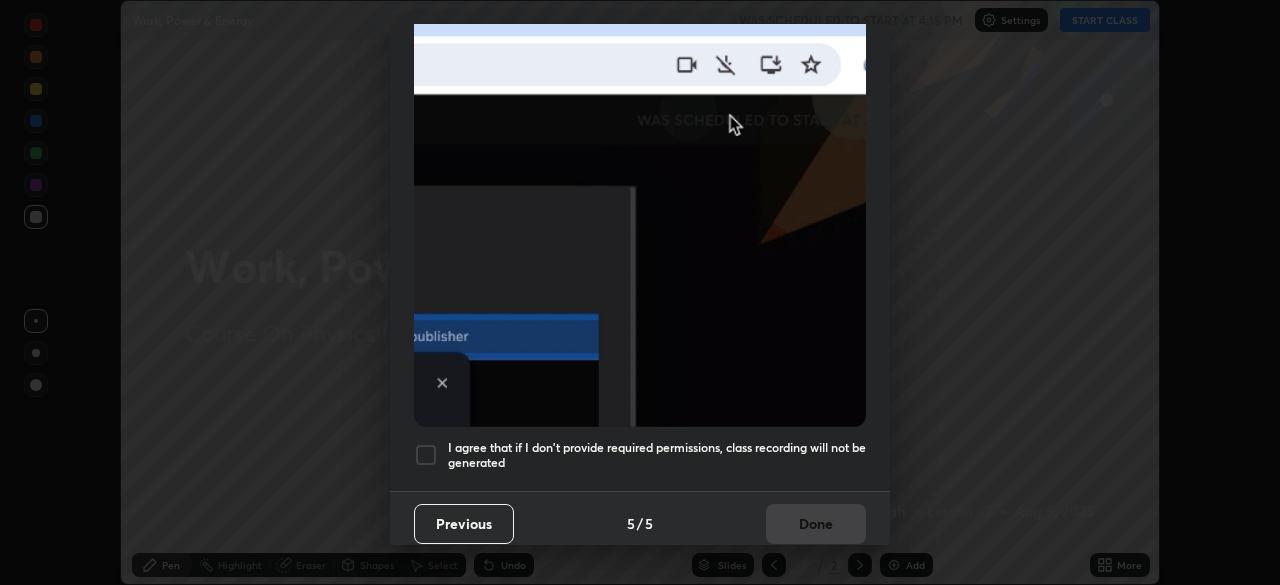 click on "I agree that if I don't provide required permissions, class recording will not be generated" at bounding box center [657, 455] 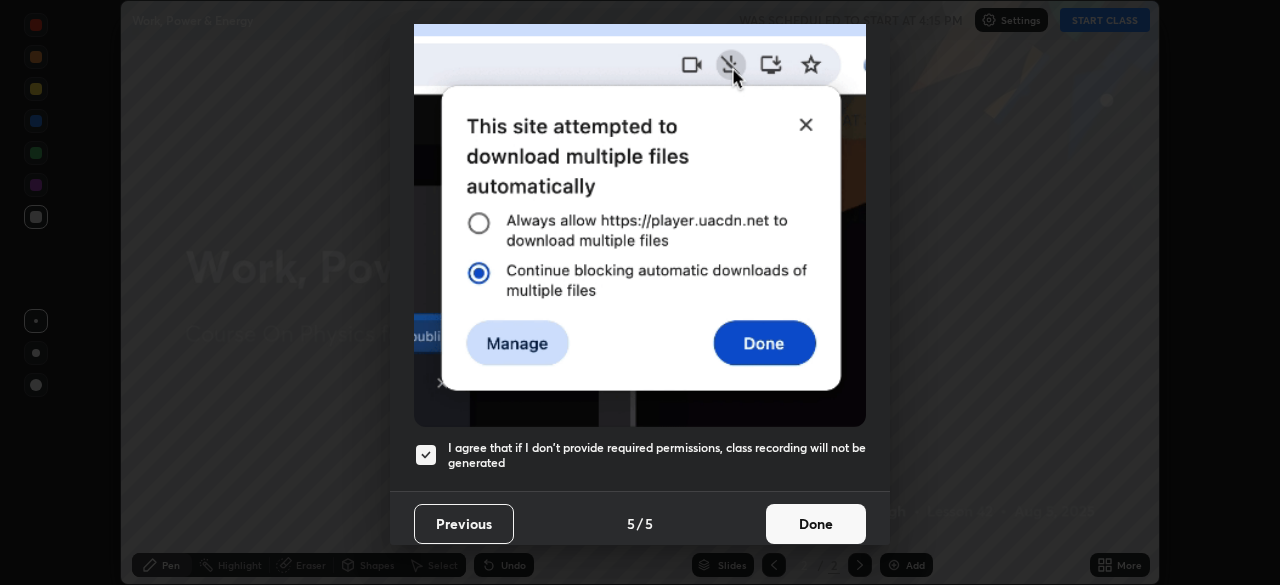 click on "Done" at bounding box center [816, 524] 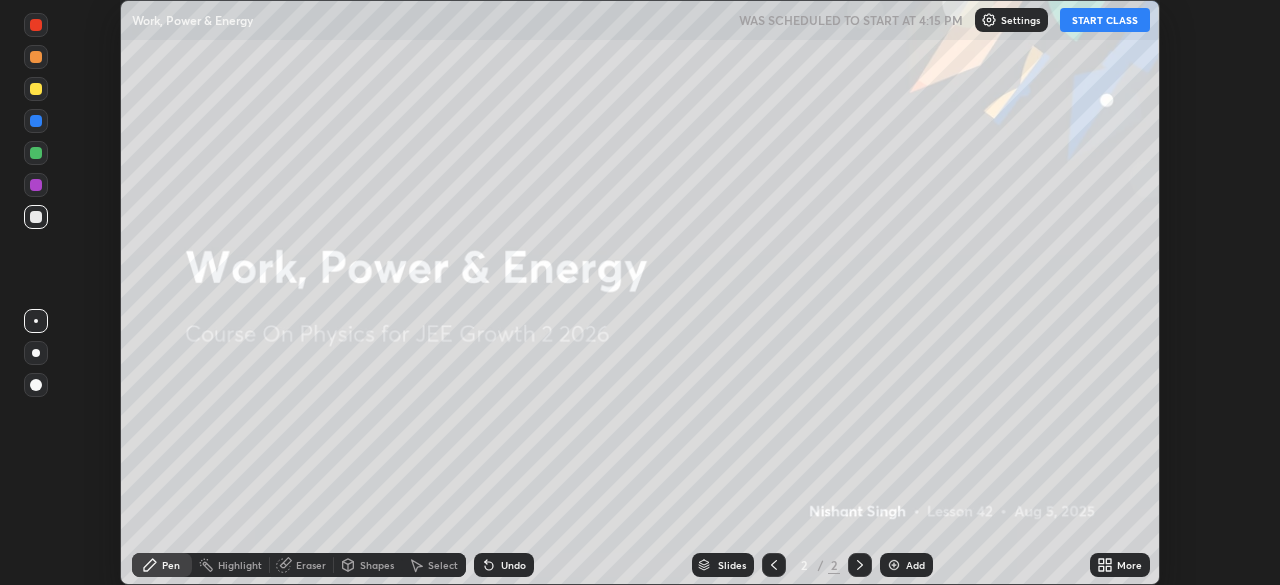 click on "START CLASS" at bounding box center [1105, 20] 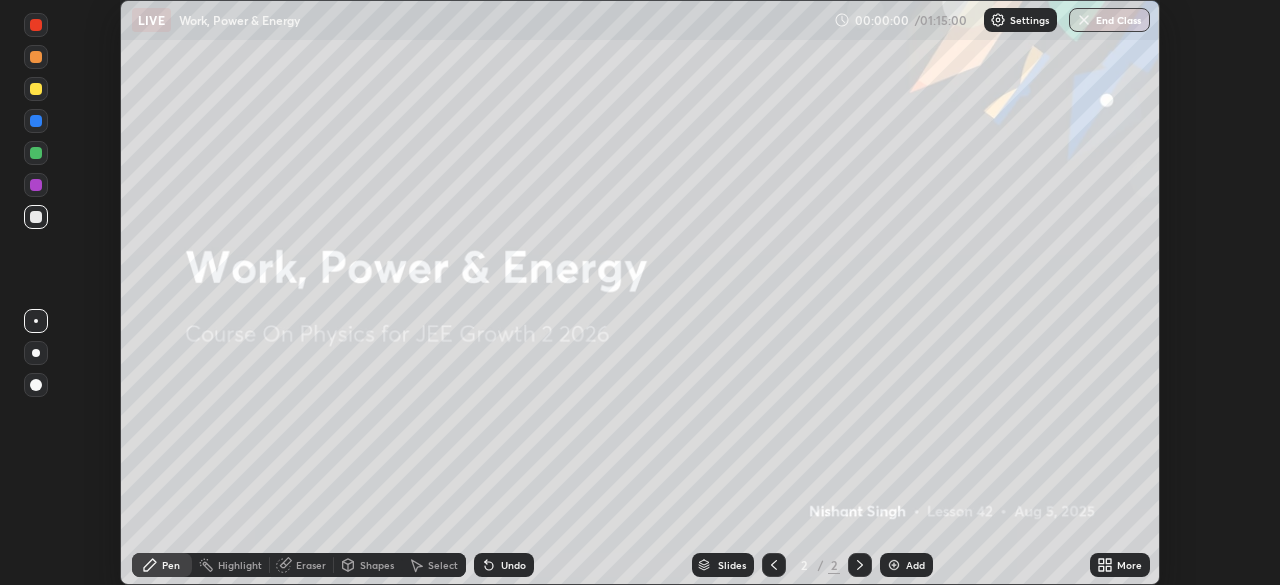 click 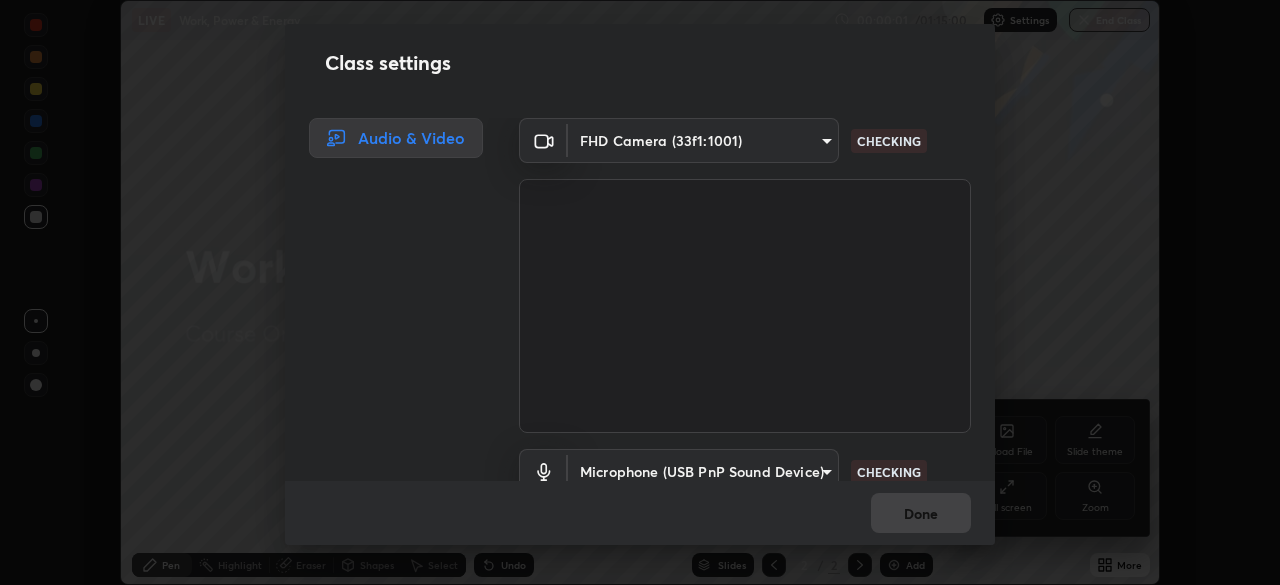 click on "Class settings Audio & Video FHD Camera ([HASH]) [HASH] CHECKING Microphone (USB PnP Sound Device) [HASH] CHECKING Done" at bounding box center (640, 292) 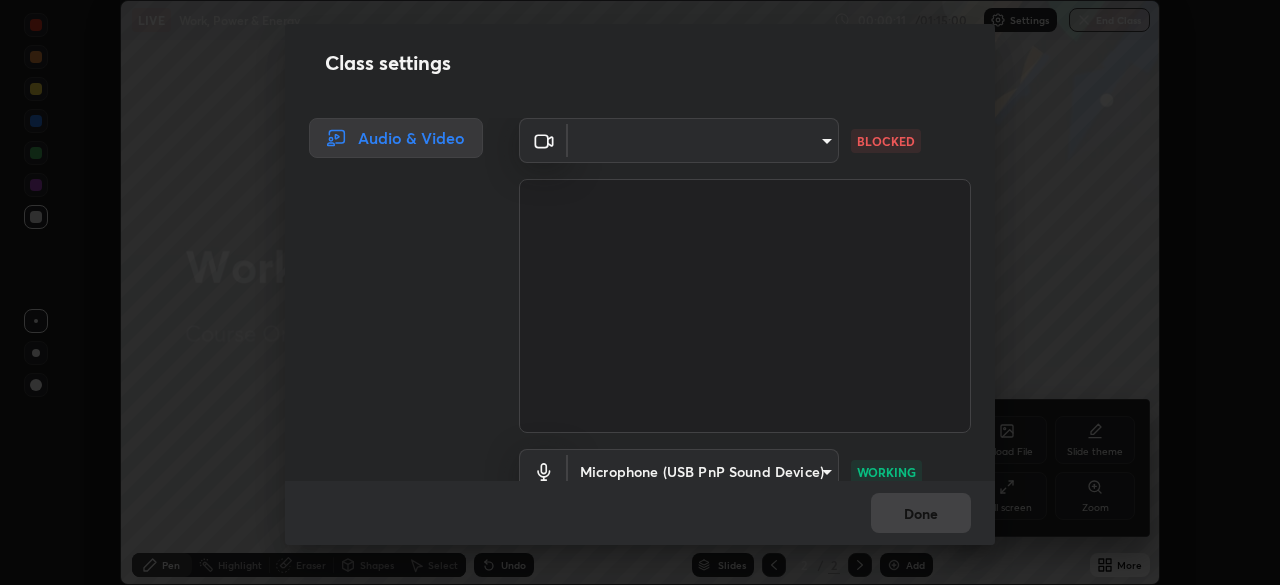 click on "Erase all LIVE Work, Power & Energy 00:00:11 / 01:15:00 Settings End Class Setting up your live class Work, Power & Energy • L42 of Course On Physics for JEE Growth 2 2026 [PERSON] Pen Highlight Eraser Shapes Select Undo Slides 2 / 2 Add More Enable hand raising Enable raise hand to speak to learners. Once enabled, chat will be turned off temporarily. Enable x No doubts shared Encourage your learners to ask a doubt for better clarity Report an issue Reason for reporting Buffering Chat not working Audio - Video sync issue Educator video quality low Attach an image Report Upload File Slide theme Full screen Zoom Class settings Audio & Video [HASH] BLOCKED Microphone (USB PnP Sound Device) [HASH] WORKING Done" at bounding box center (640, 292) 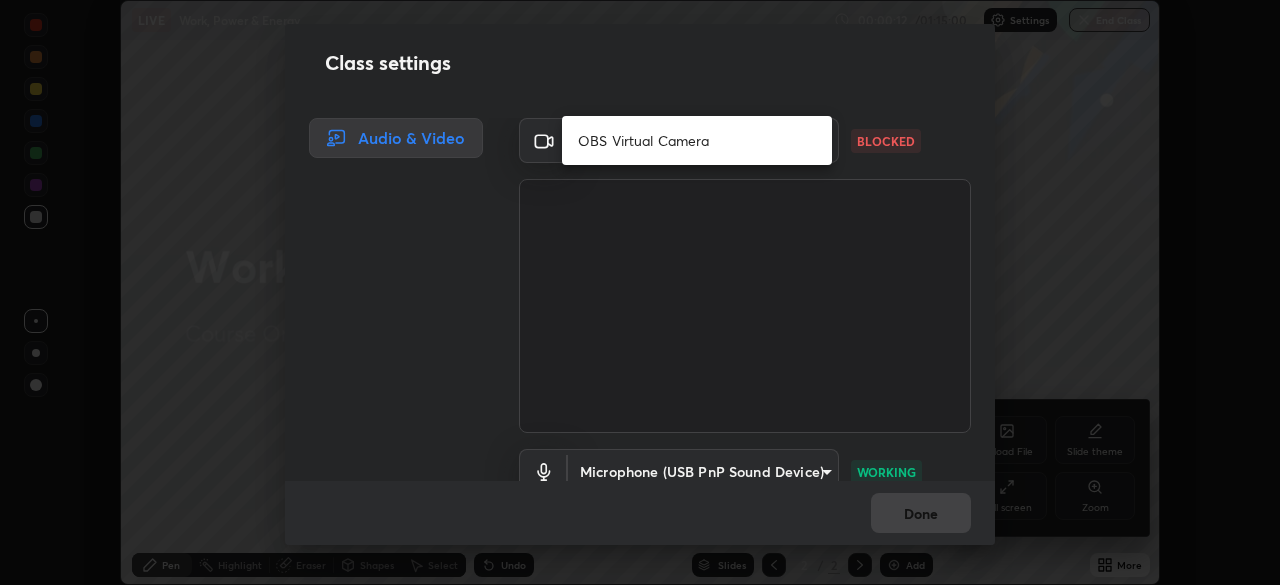 click on "OBS Virtual Camera" at bounding box center (697, 140) 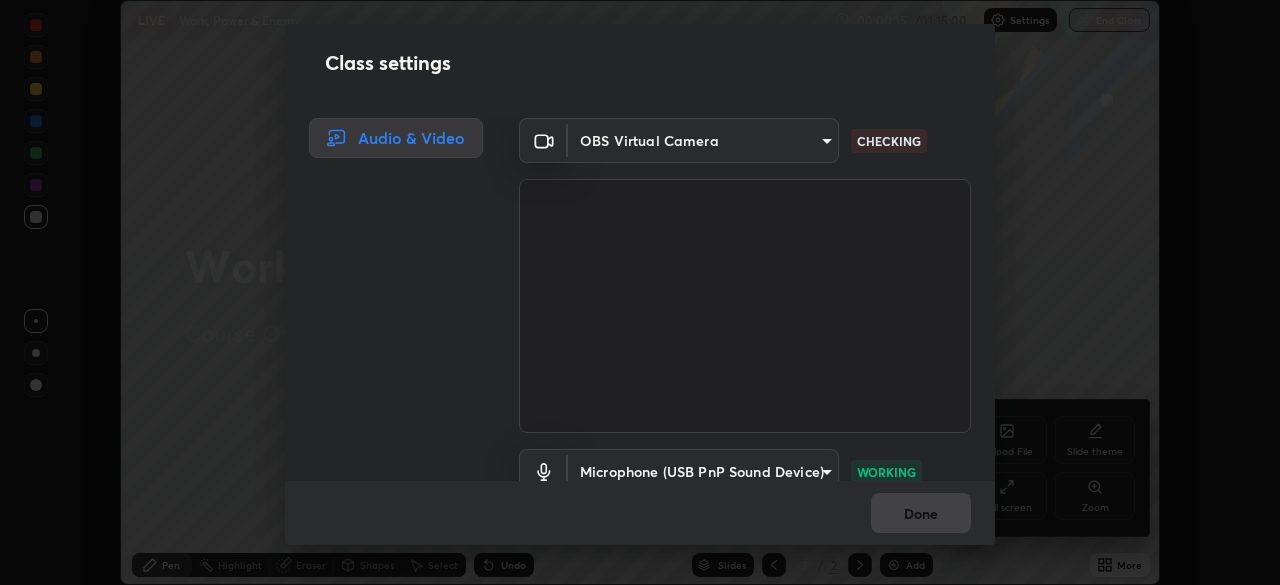 click on "Erase all LIVE Work, Power & Energy 00:00:15 / 01:15:00 Settings End Class Setting up your live class Work, Power & Energy • L42 of Course On Physics for JEE Growth 2 2026 [PERSON] Pen Highlight Eraser Shapes Select Undo Slides 2 / 2 Add More Enable hand raising Enable raise hand to speak to learners. Once enabled, chat will be turned off temporarily. Enable x No doubts shared Encourage your learners to ask a doubt for better clarity Report an issue Reason for reporting Buffering Chat not working Audio - Video sync issue Educator video quality low Attach an image Report Upload File Slide theme Full screen Zoom Class settings Audio & Video OBS Virtual Camera [HASH] CHECKING Microphone (USB PnP Sound Device) [HASH] WORKING Done" at bounding box center (640, 292) 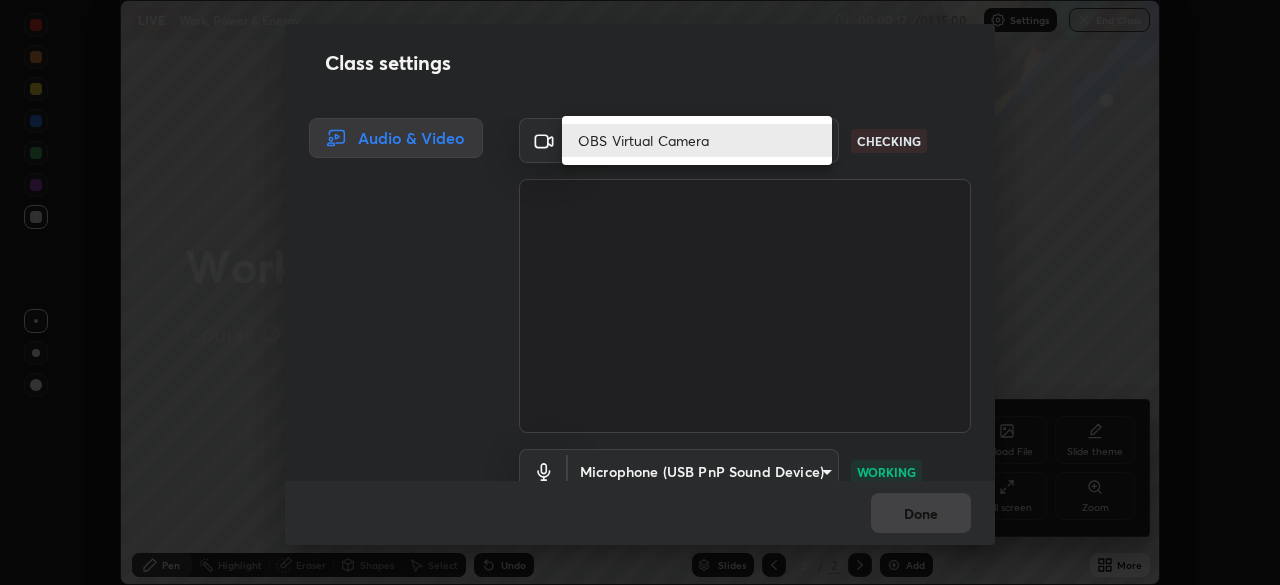 click at bounding box center [640, 292] 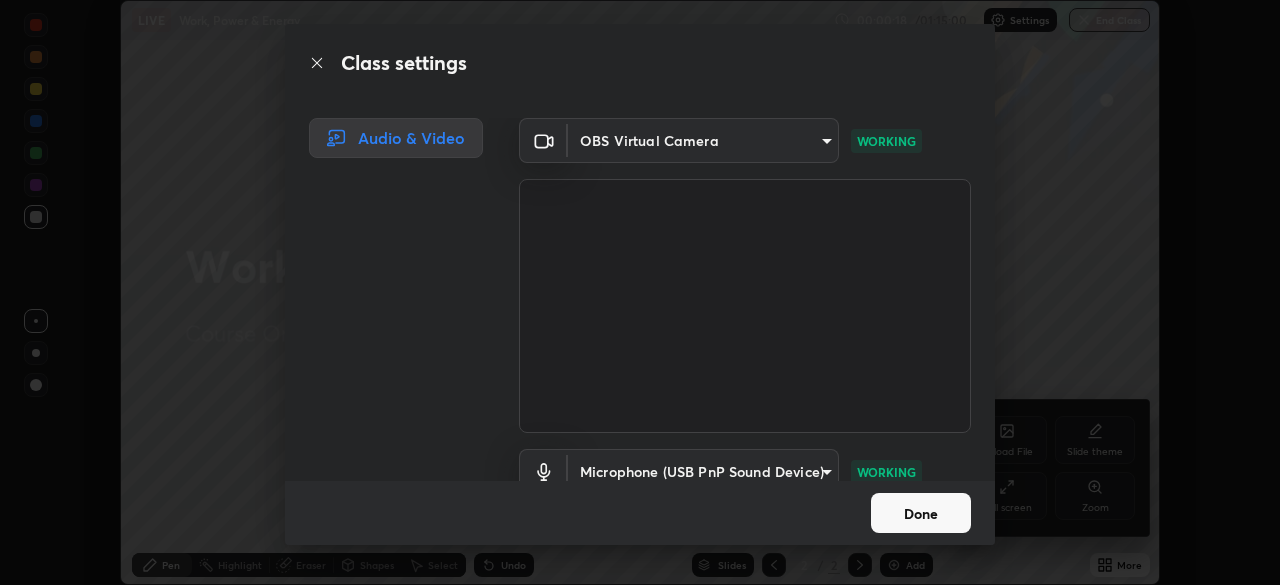 click on "Erase all LIVE Work, Power & Energy 00:00:18 / 01:15:00 Settings End Class Setting up your live class Work, Power & Energy • L42 of Course On Physics for JEE Growth 2 2026 [PERSON] Pen Highlight Eraser Shapes Select Undo Slides 2 / 2 Add More Enable hand raising Enable raise hand to speak to learners. Once enabled, chat will be turned off temporarily. Enable x No doubts shared Encourage your learners to ask a doubt for better clarity Report an issue Reason for reporting Buffering Chat not working Audio - Video sync issue Educator video quality low Attach an image Report Upload File Slide theme Full screen Zoom Class settings Audio & Video OBS Virtual Camera [HASH] WORKING Microphone (USB PnP Sound Device) [HASH] WORKING Done" at bounding box center [640, 292] 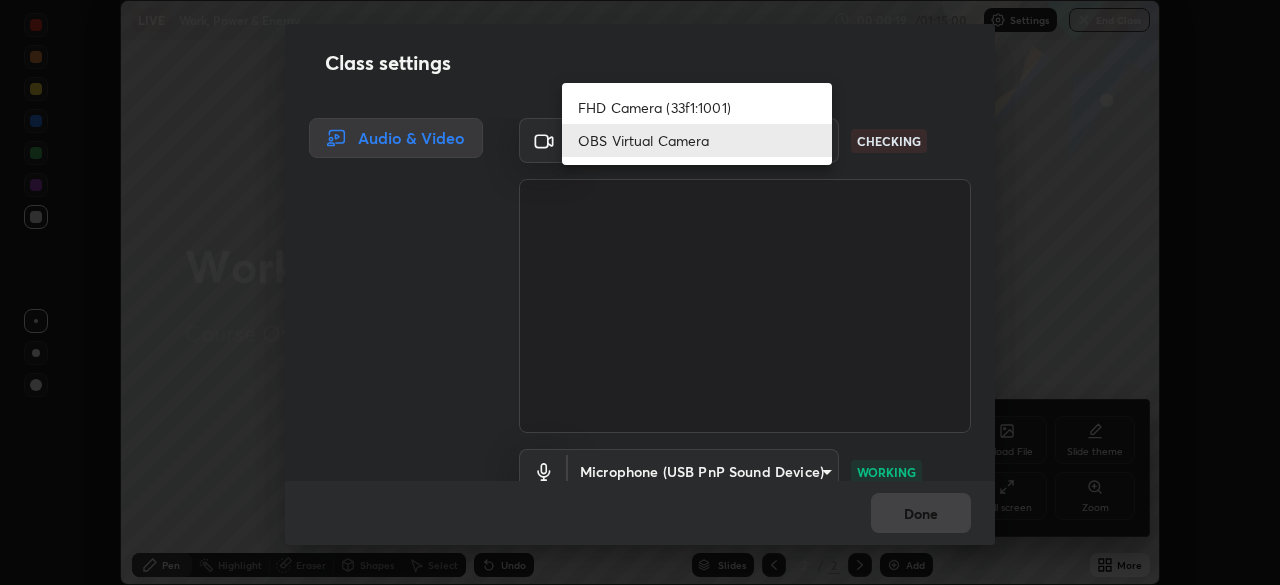 click on "FHD Camera (33f1:1001)" at bounding box center (697, 107) 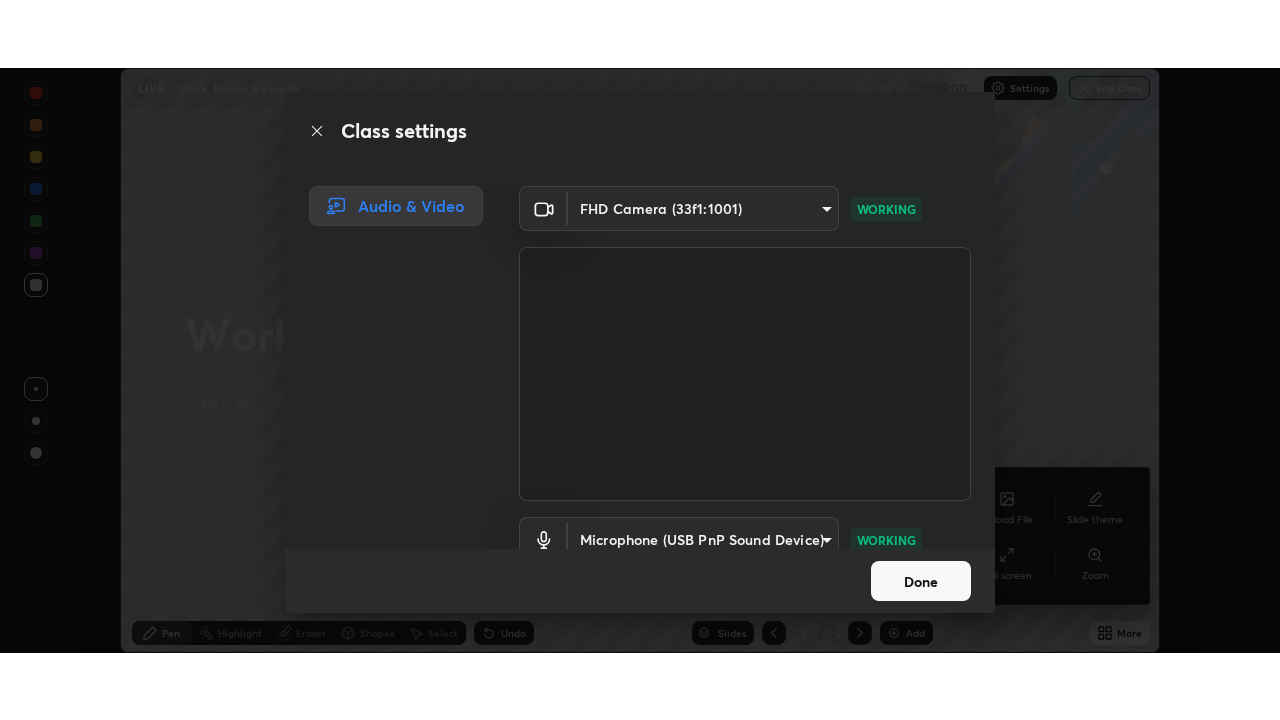 scroll, scrollTop: 91, scrollLeft: 0, axis: vertical 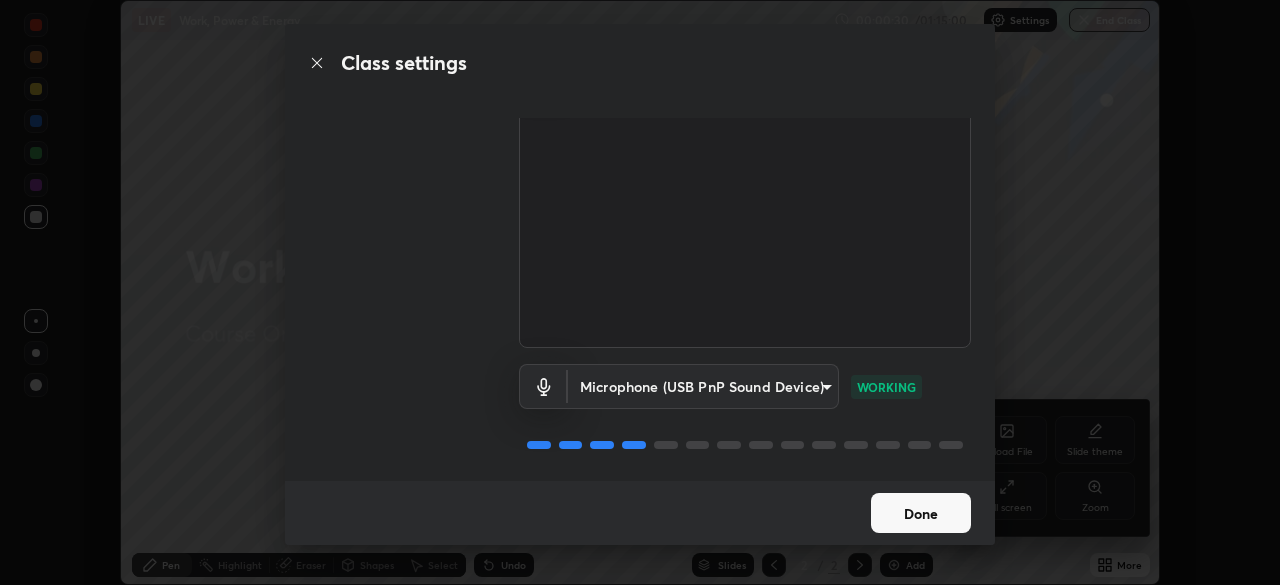 click on "Done" at bounding box center [921, 513] 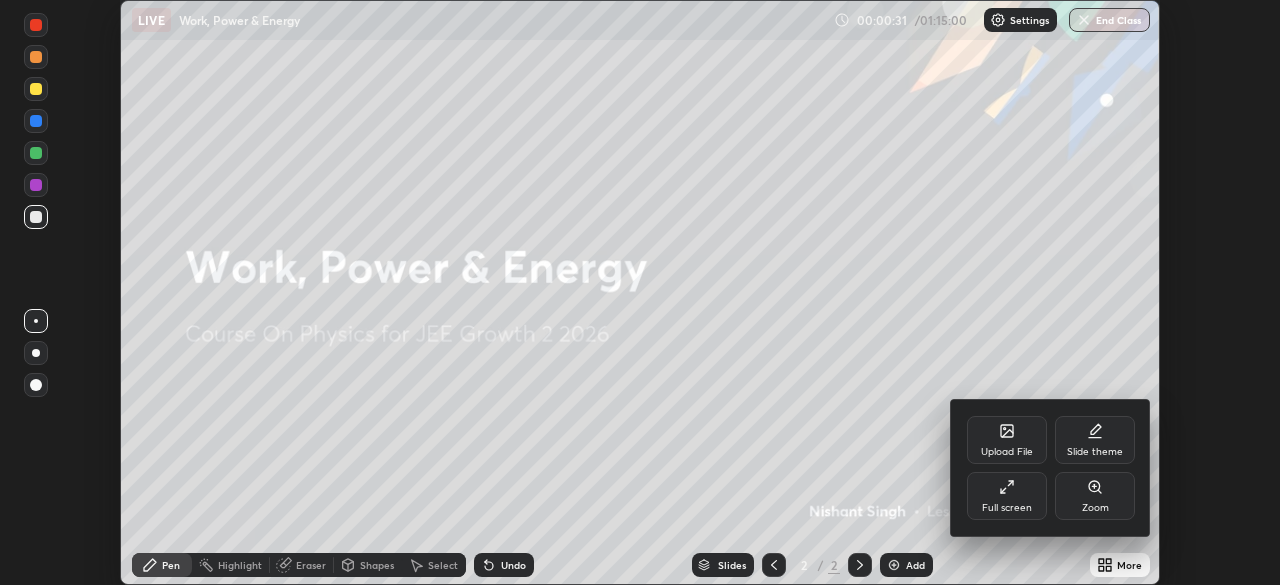 click on "Full screen" at bounding box center (1007, 496) 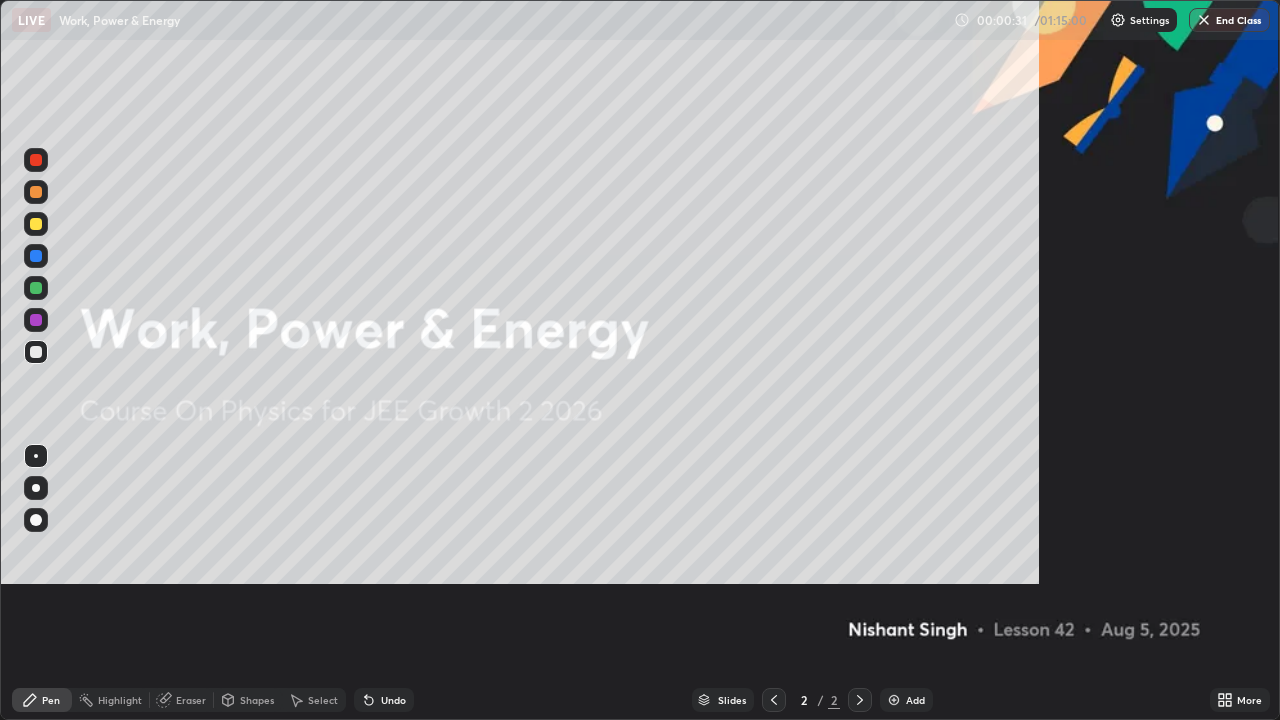 scroll, scrollTop: 99280, scrollLeft: 98720, axis: both 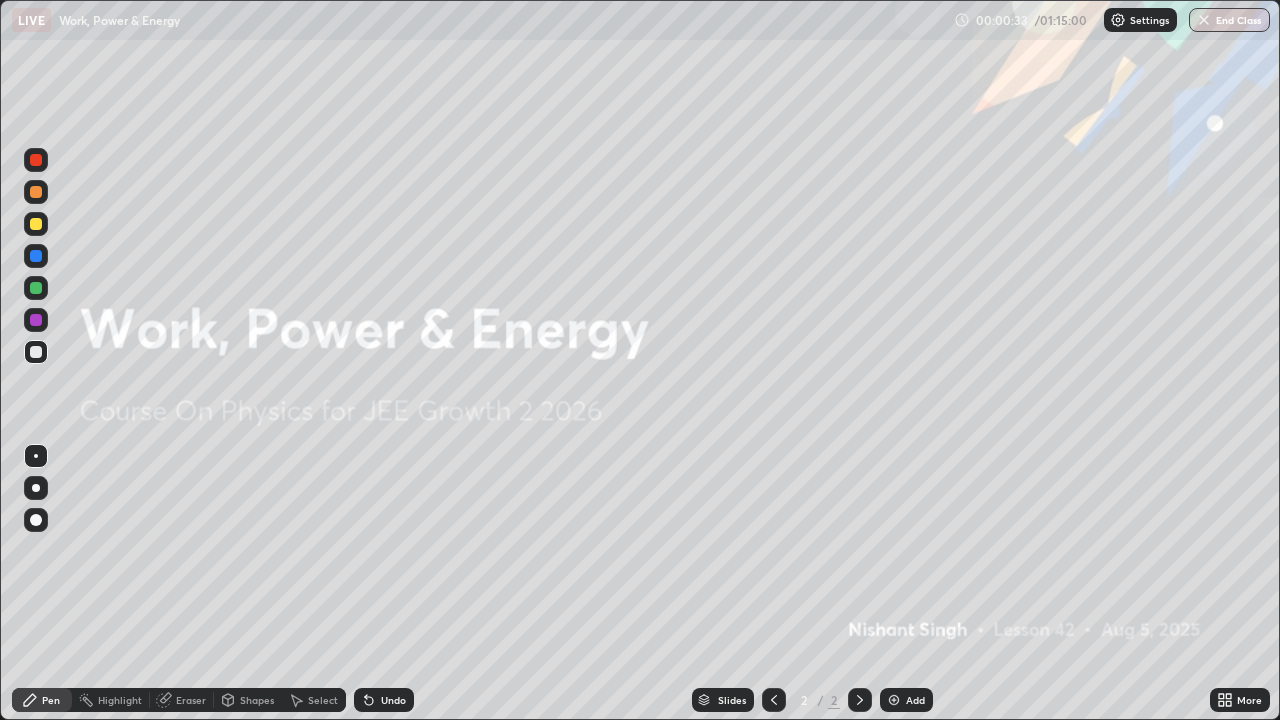 click on "Add" at bounding box center [915, 700] 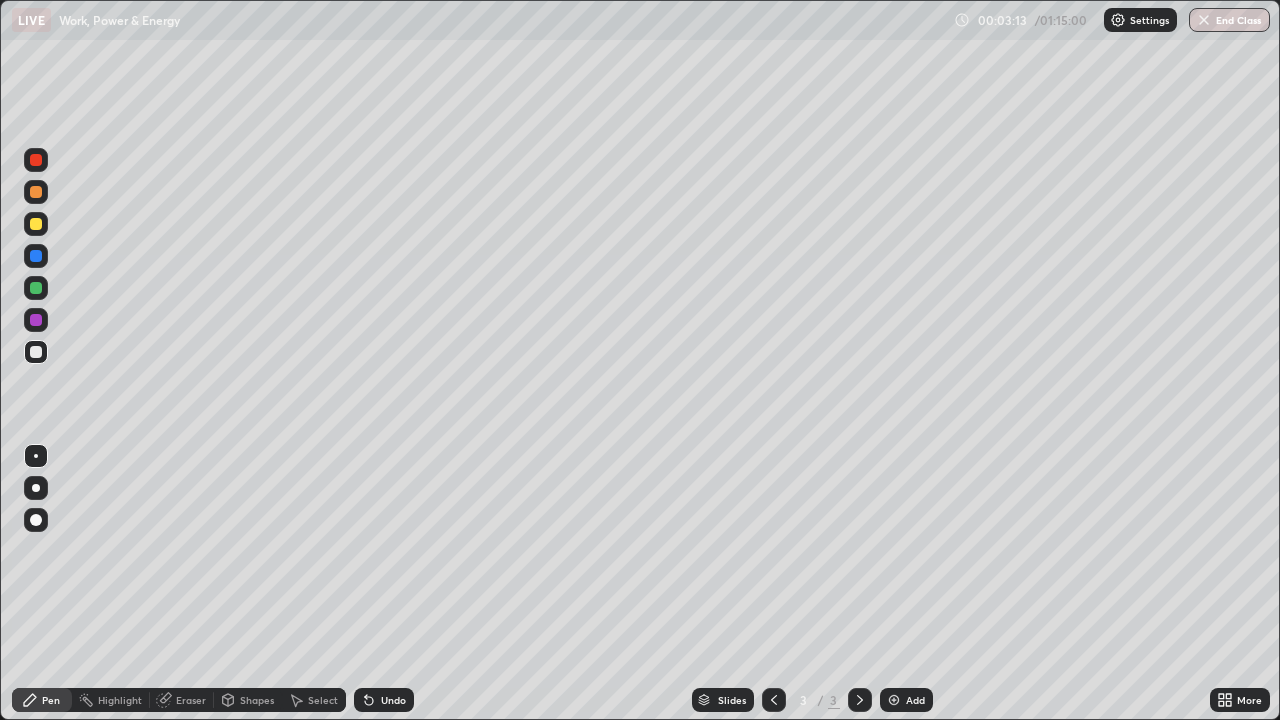 click on "Eraser" at bounding box center [191, 700] 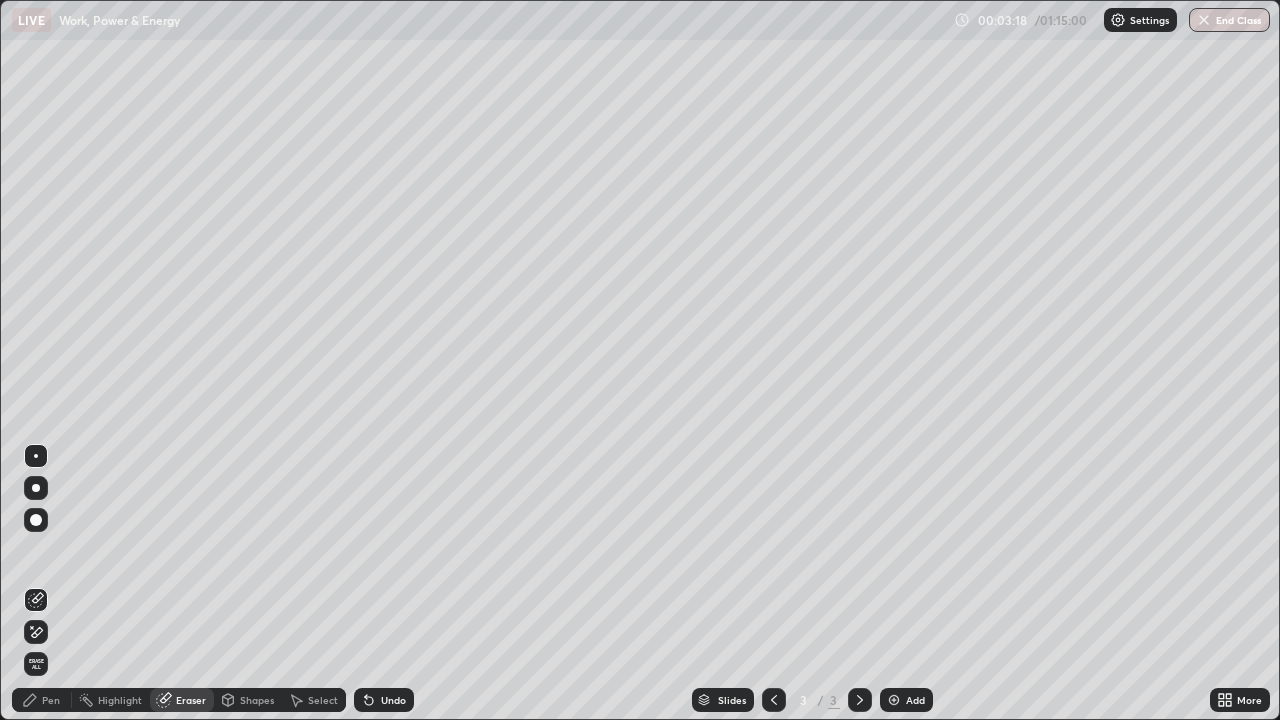 click on "Pen" at bounding box center [42, 700] 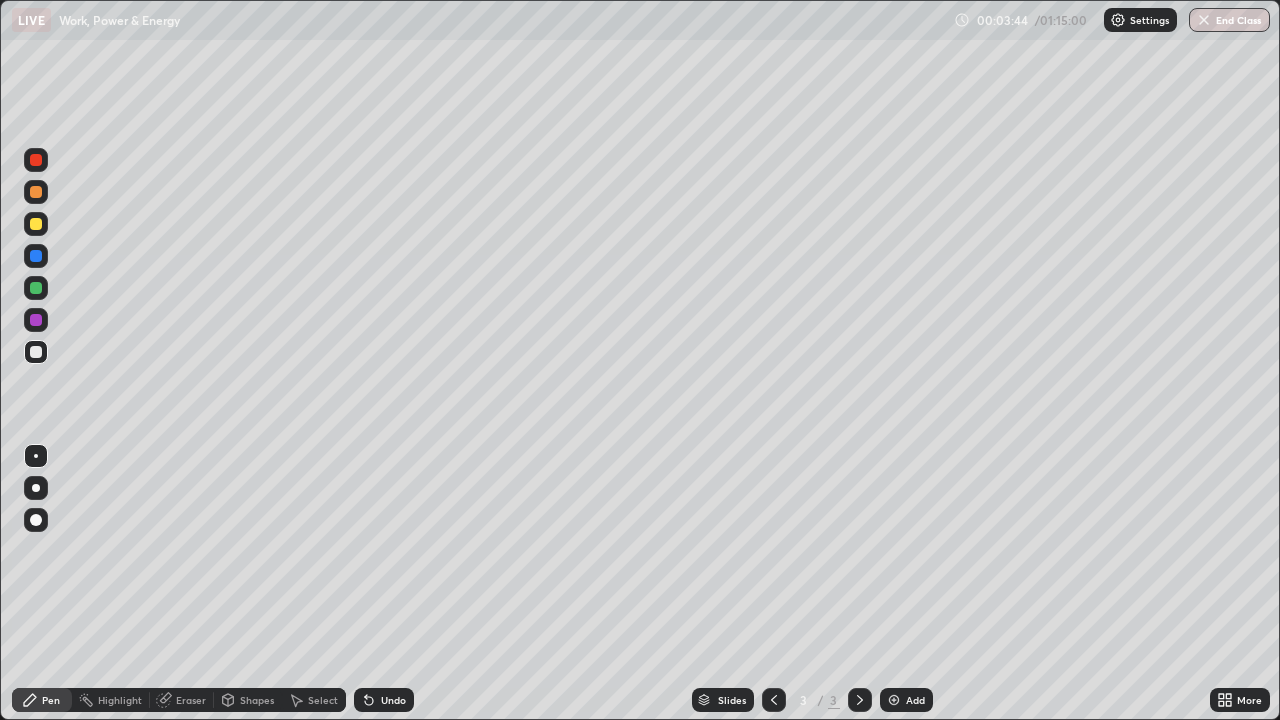 click on "Shapes" at bounding box center (257, 700) 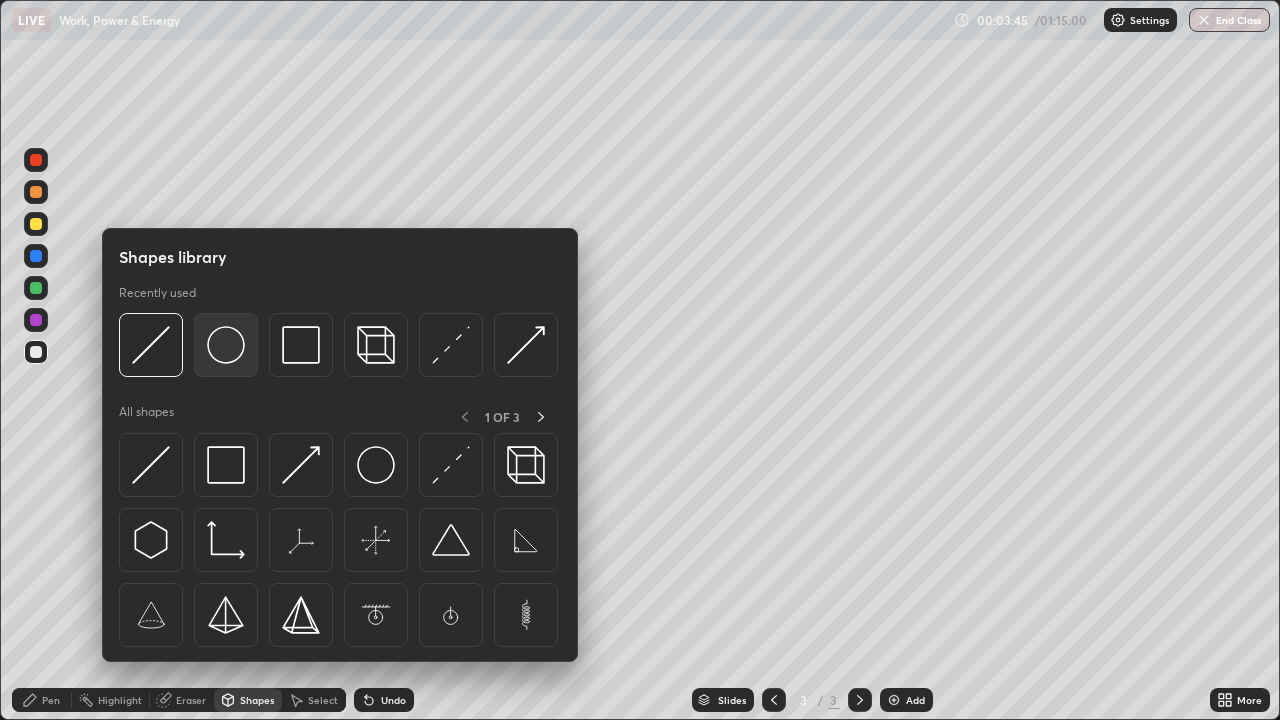 click at bounding box center [226, 345] 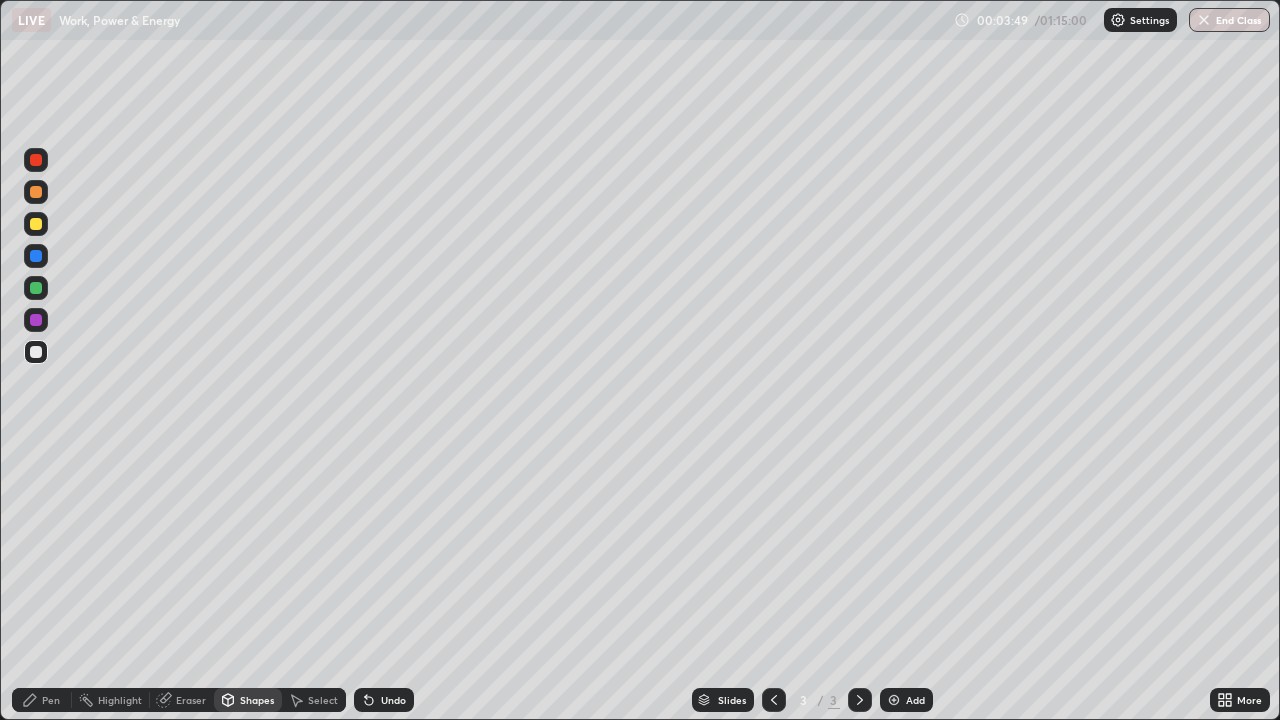 click at bounding box center (36, 256) 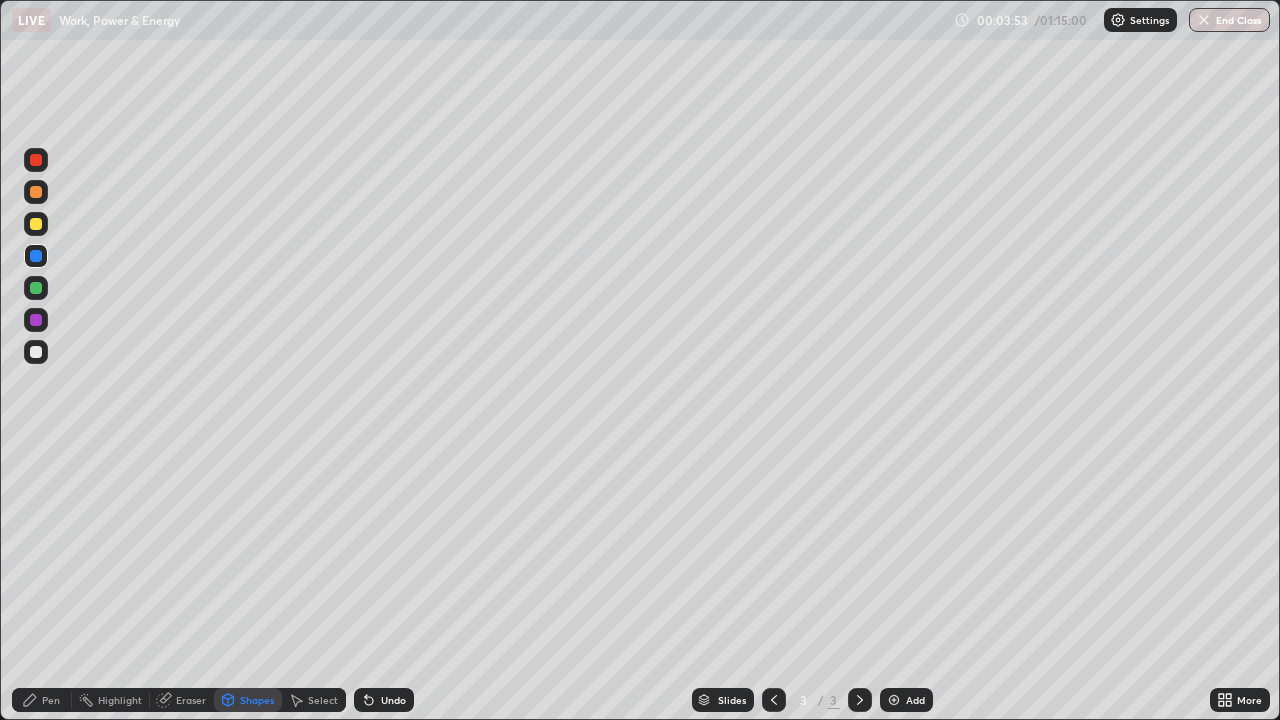 click on "Pen" at bounding box center [51, 700] 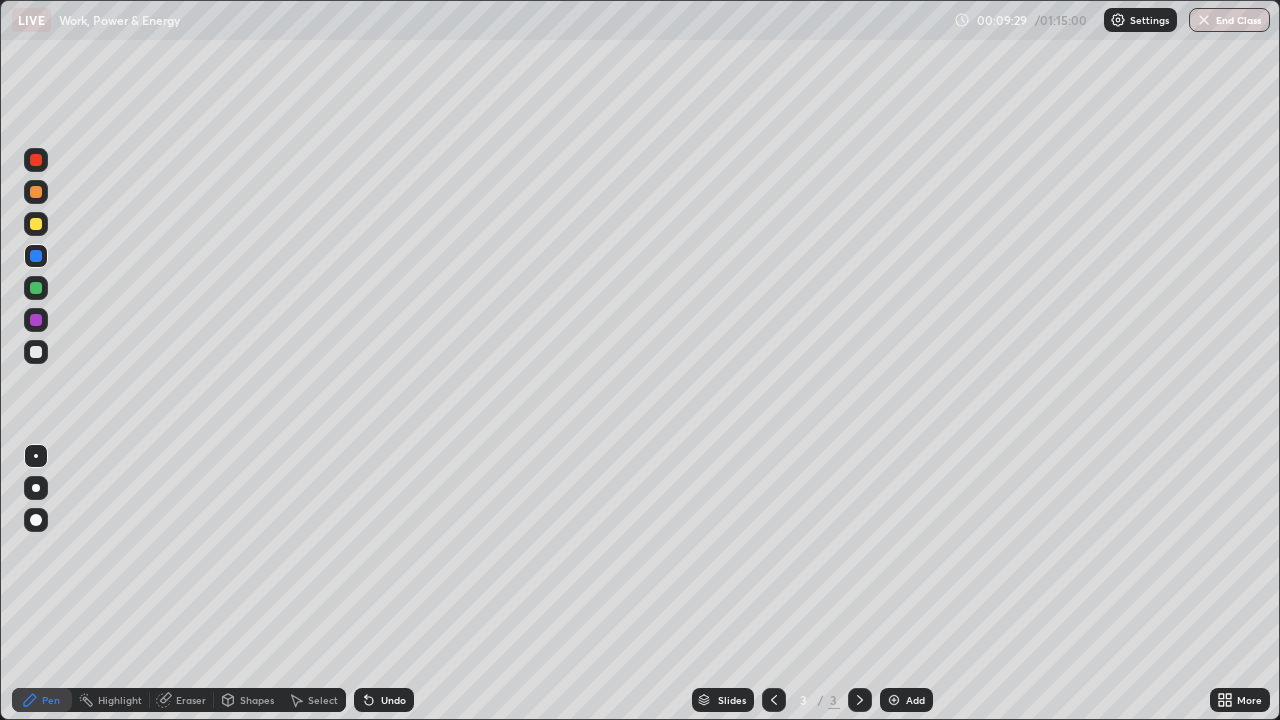 click on "Add" at bounding box center [915, 700] 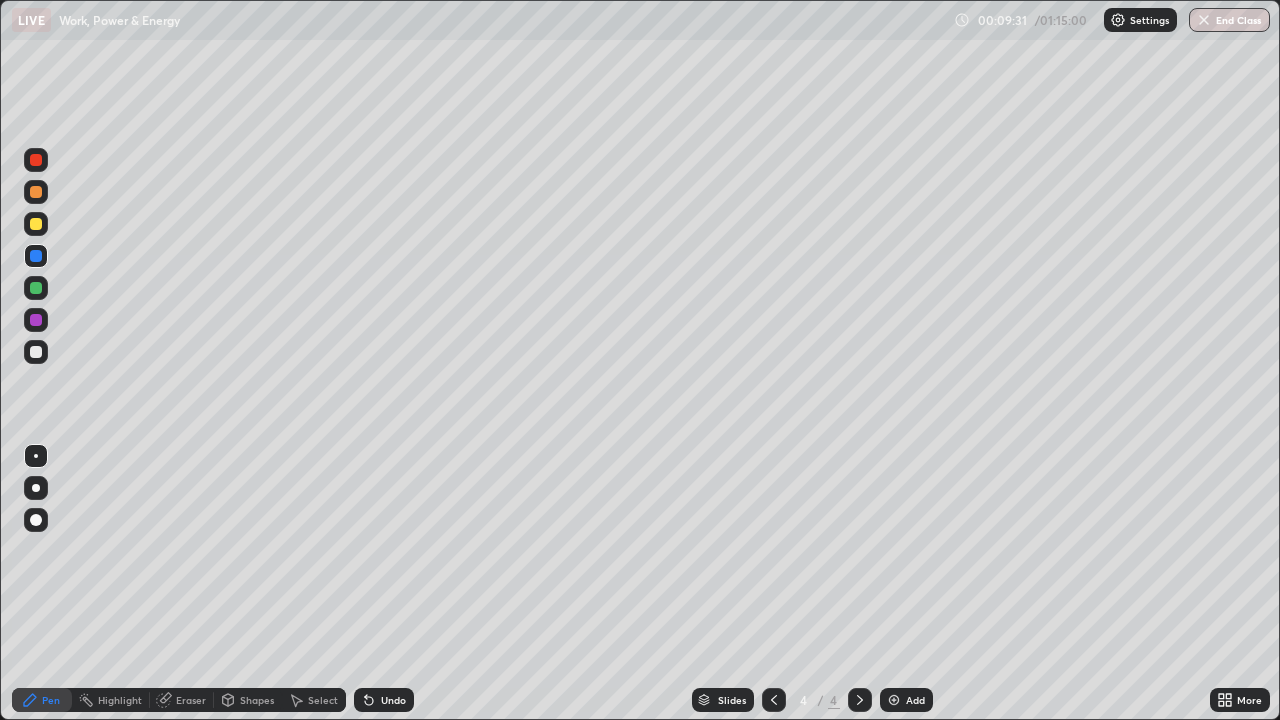 click at bounding box center (36, 352) 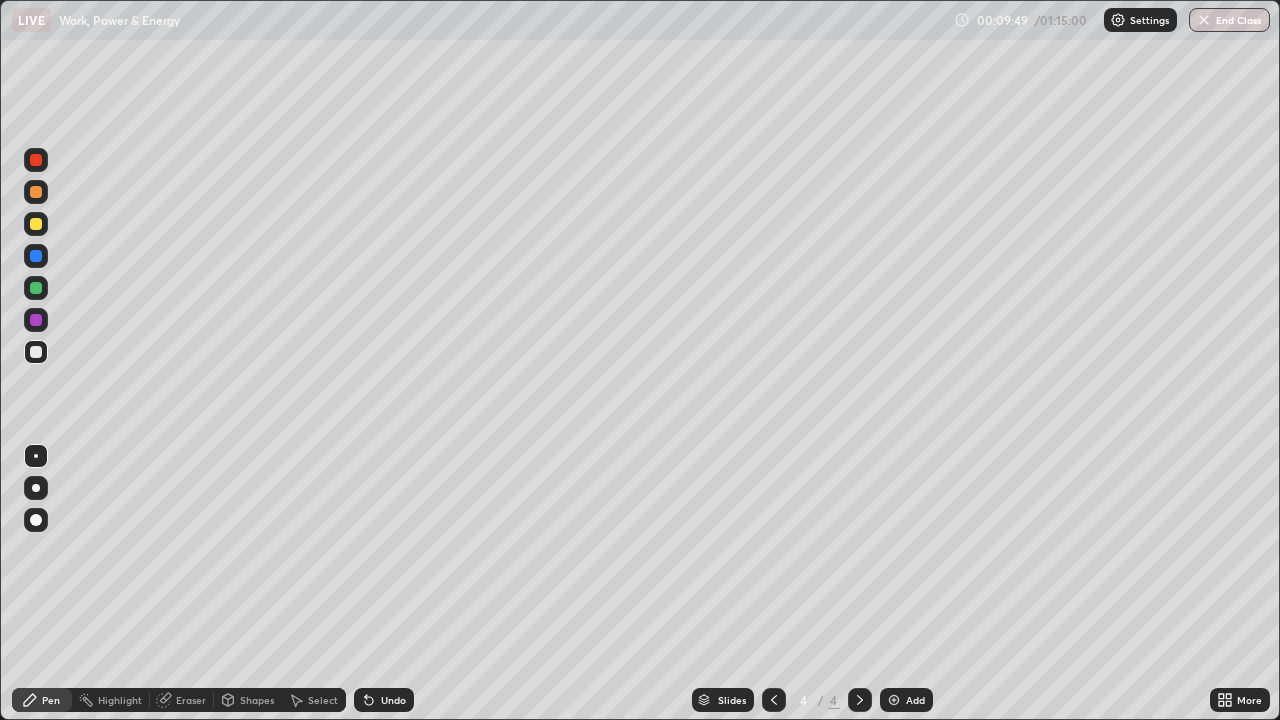 click on "Shapes" at bounding box center (257, 700) 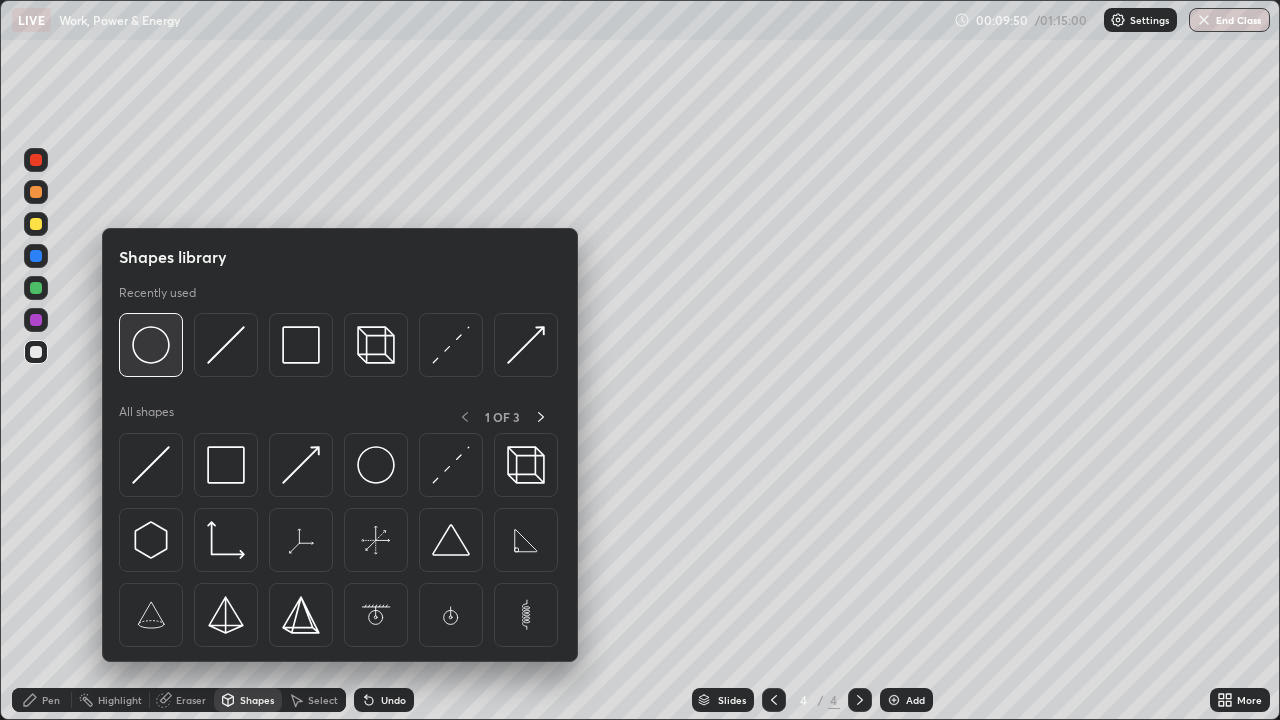 click at bounding box center [151, 345] 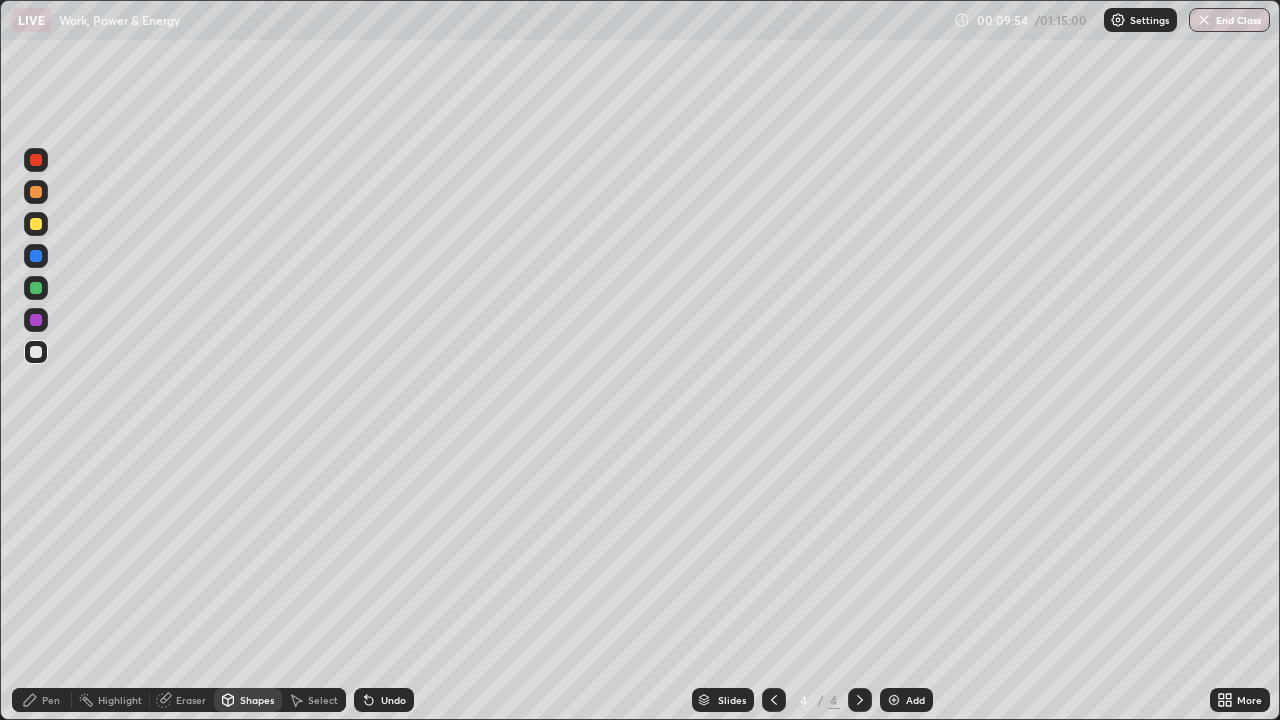 click on "Pen" at bounding box center [51, 700] 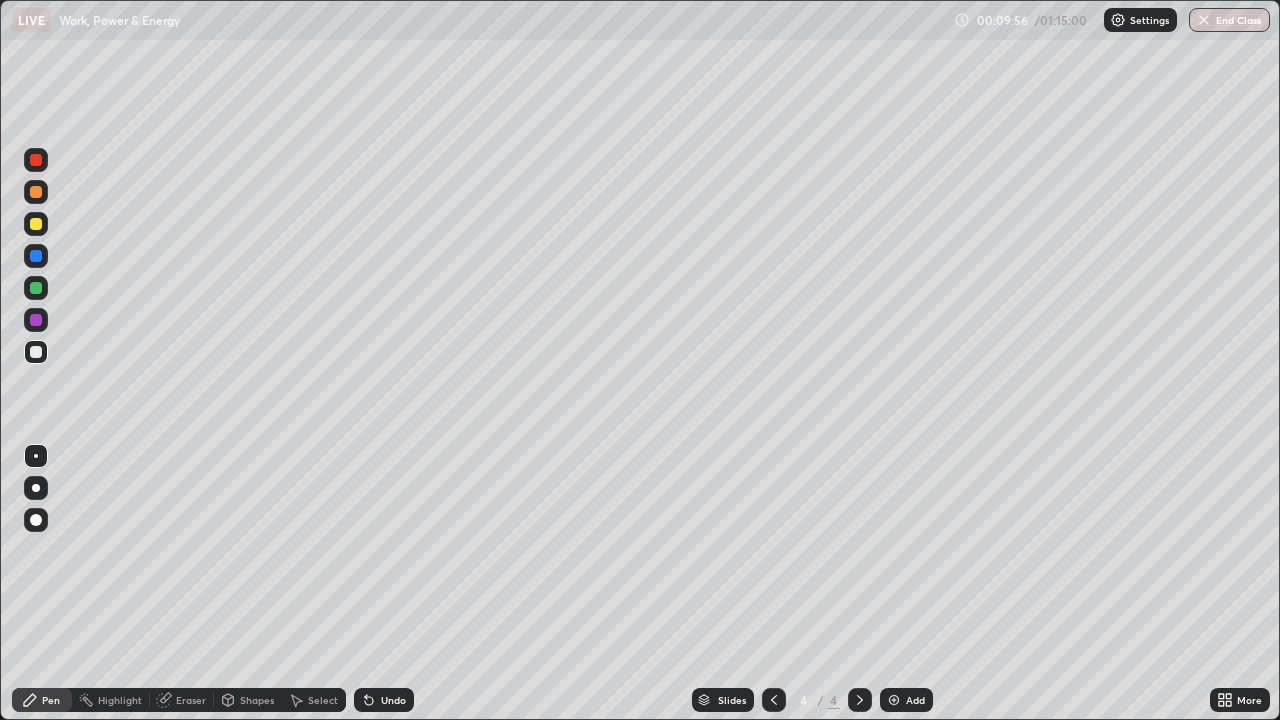 click at bounding box center [36, 256] 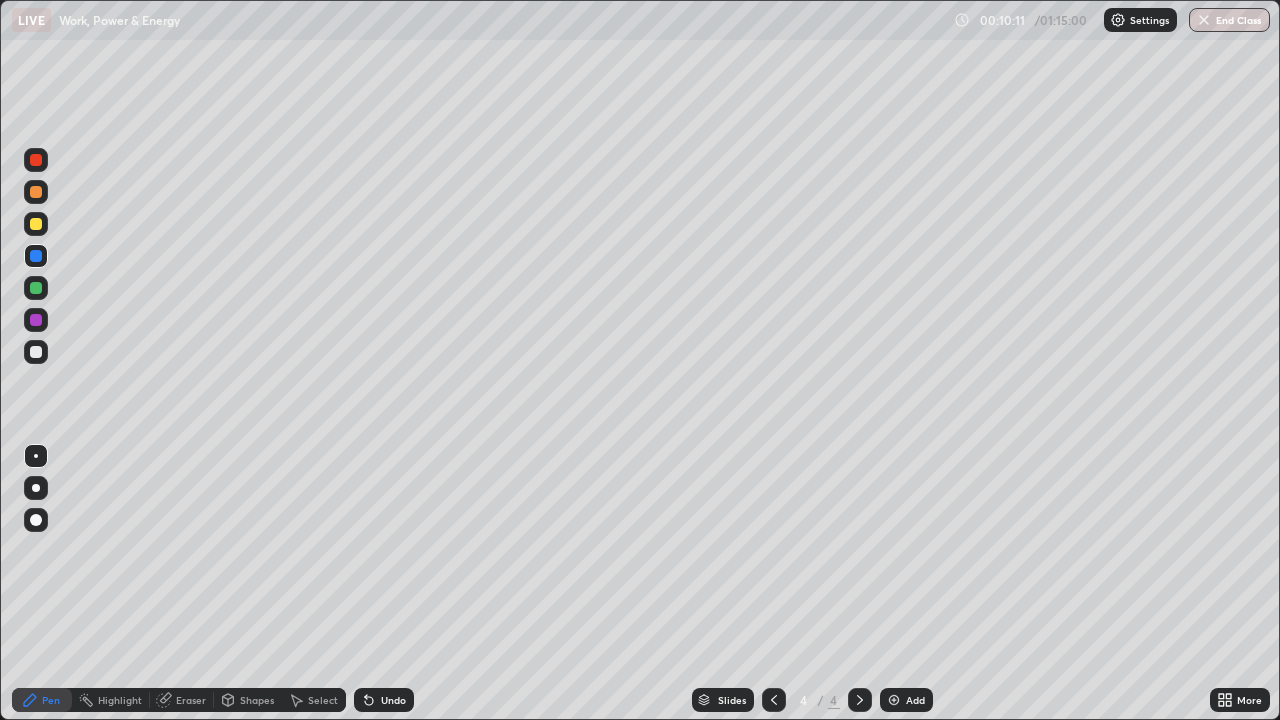 click at bounding box center [36, 224] 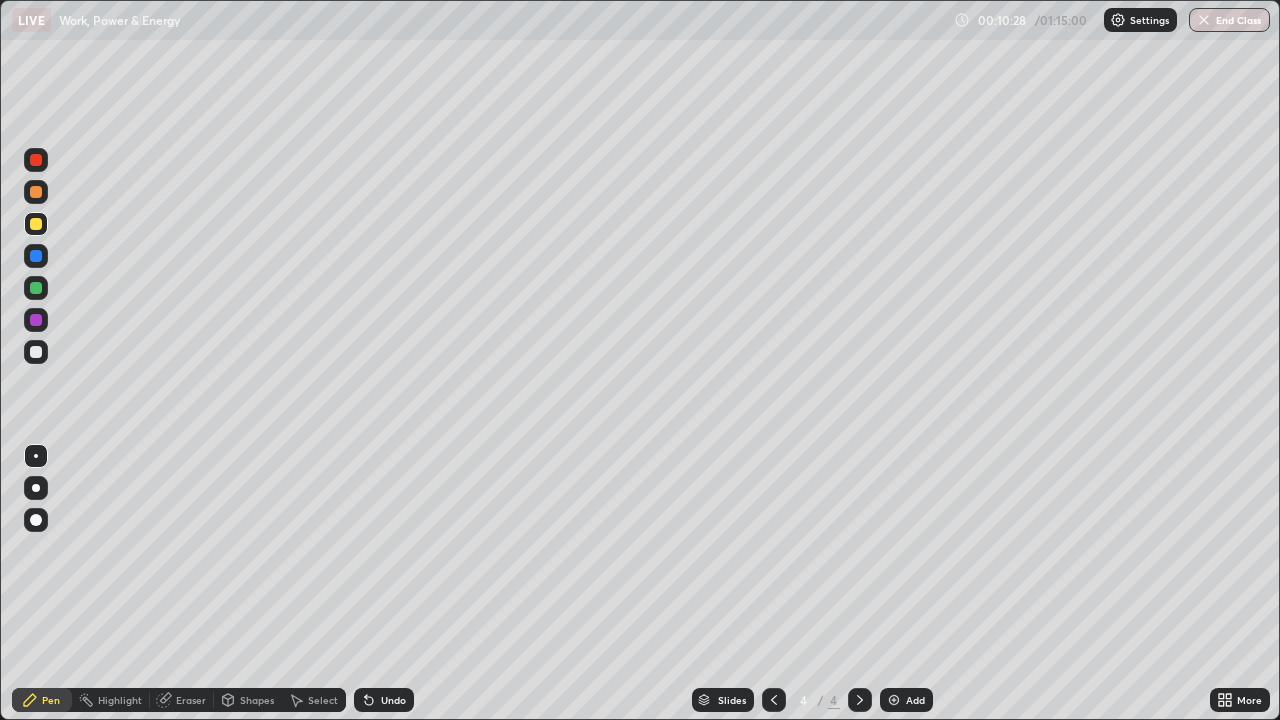 click at bounding box center [36, 288] 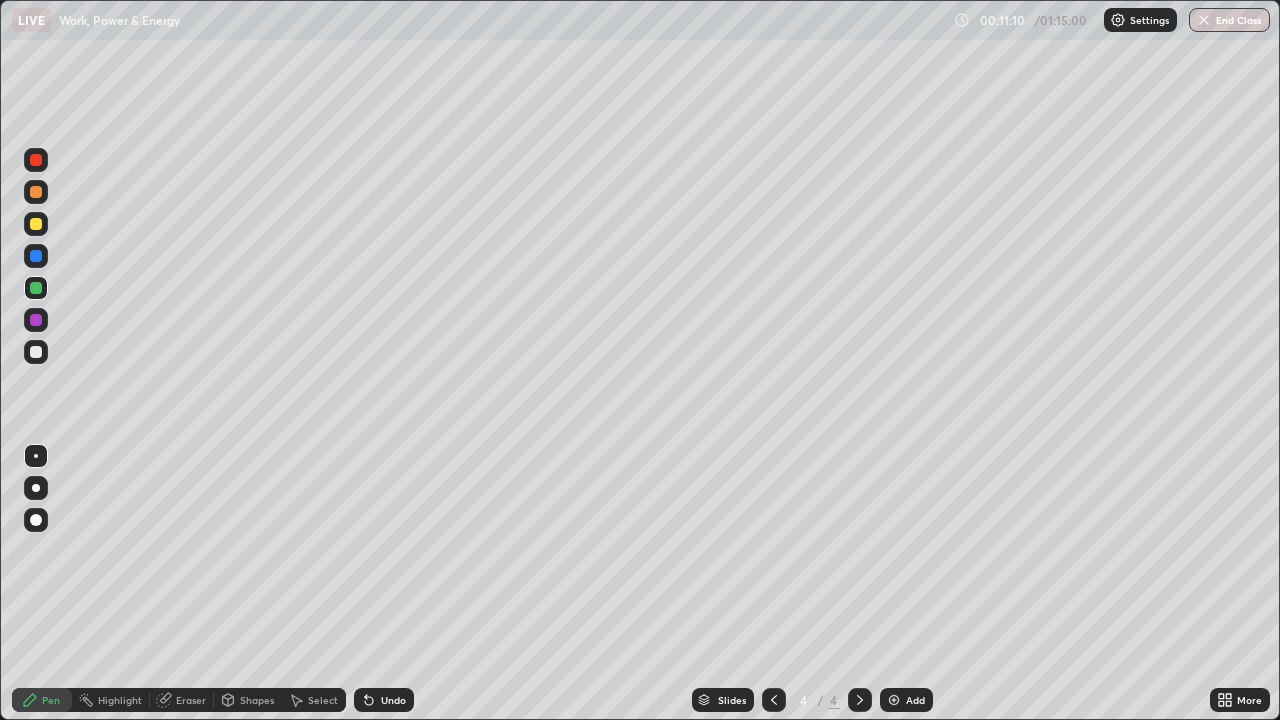click at bounding box center [36, 160] 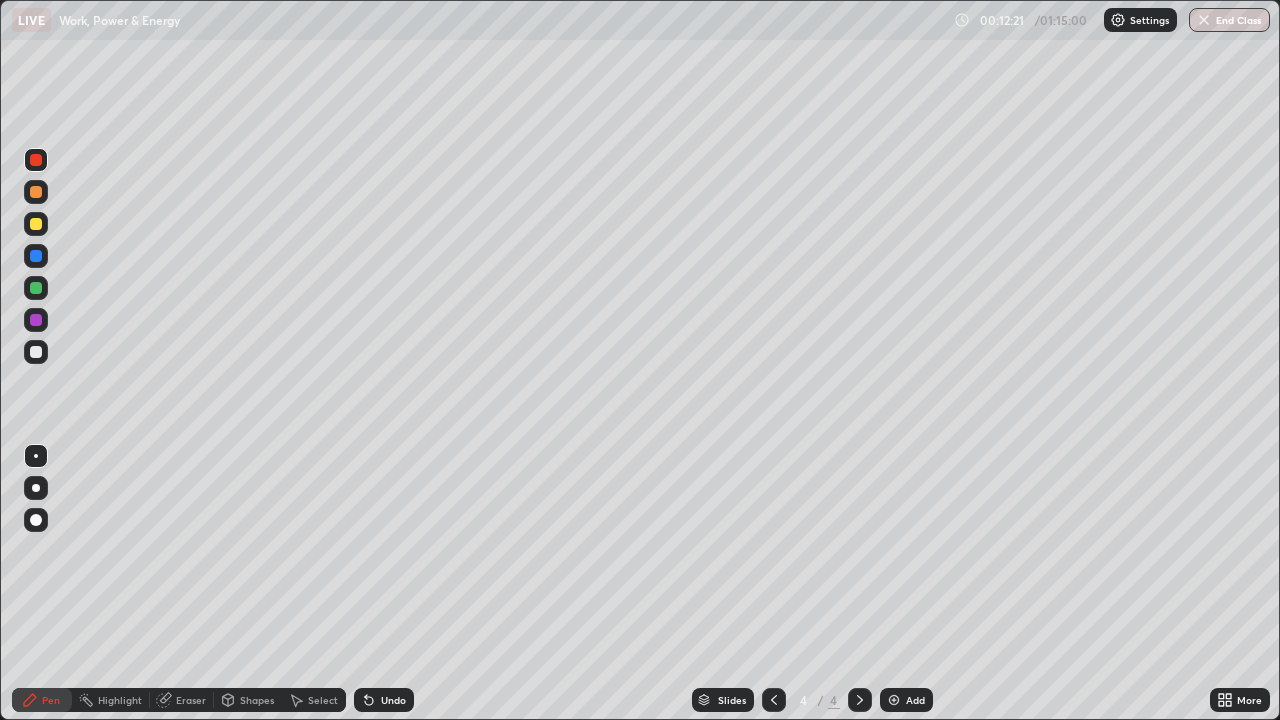 click at bounding box center (36, 352) 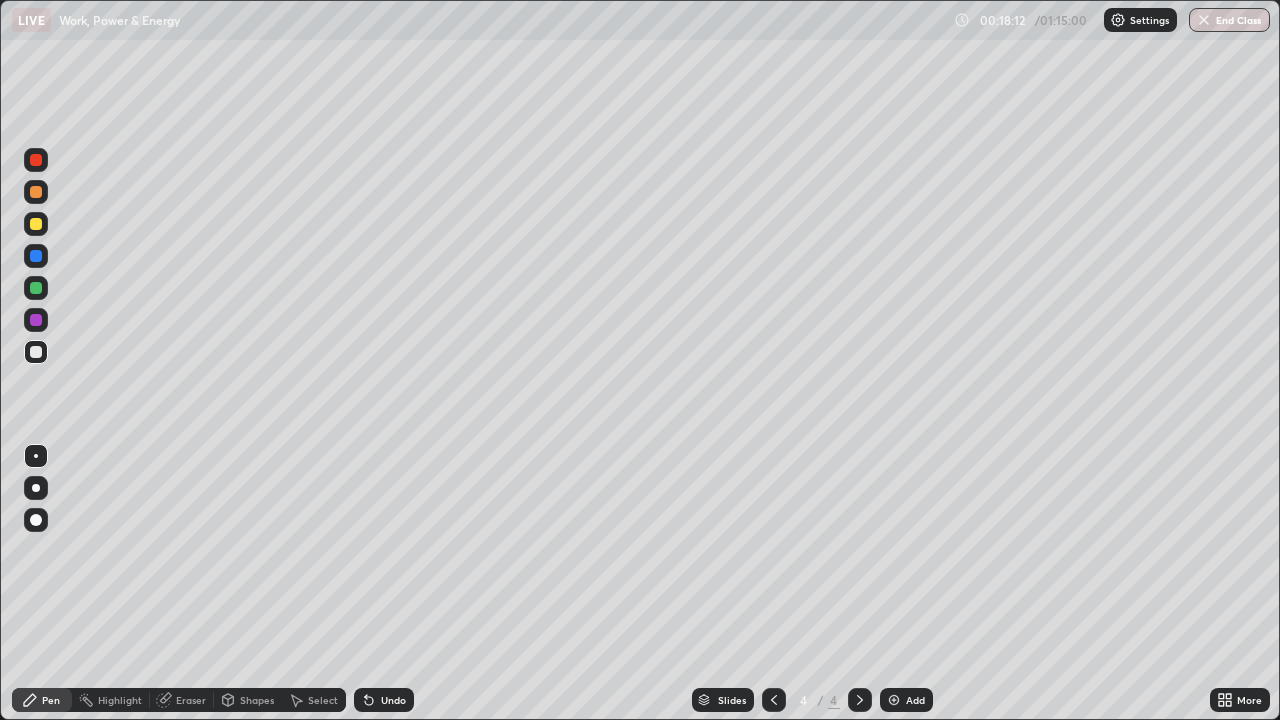 click at bounding box center (36, 192) 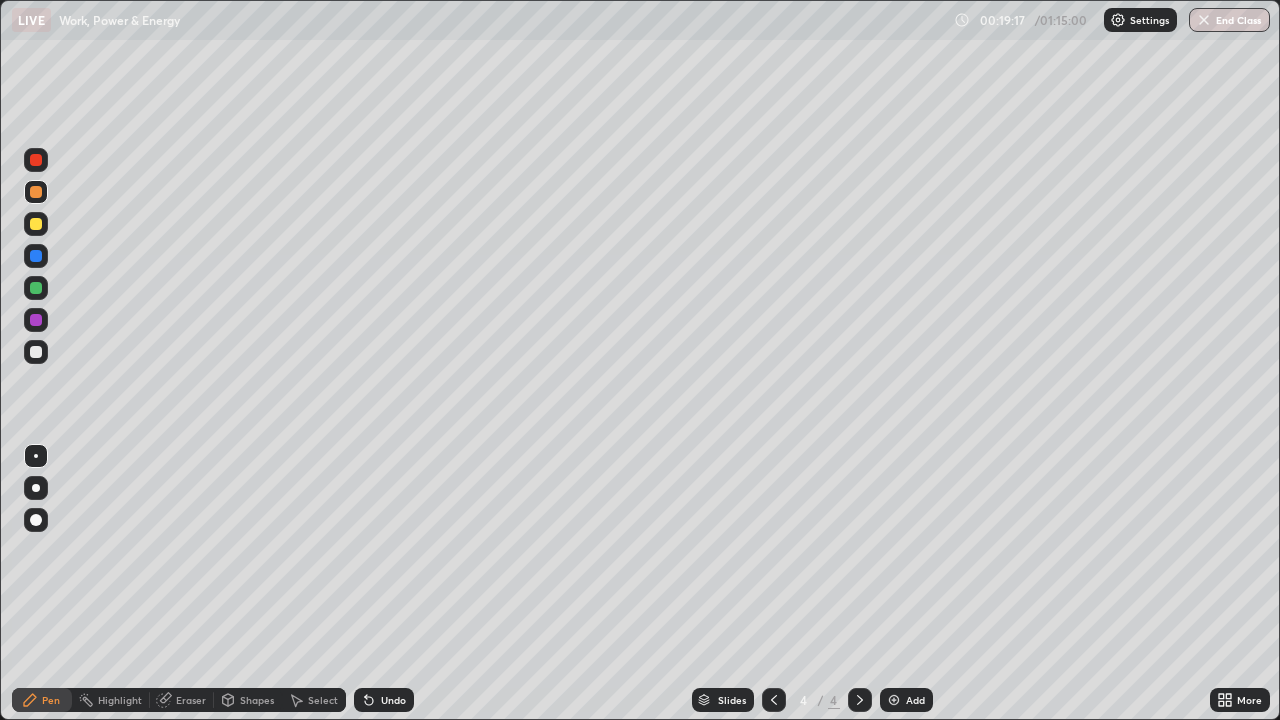 click 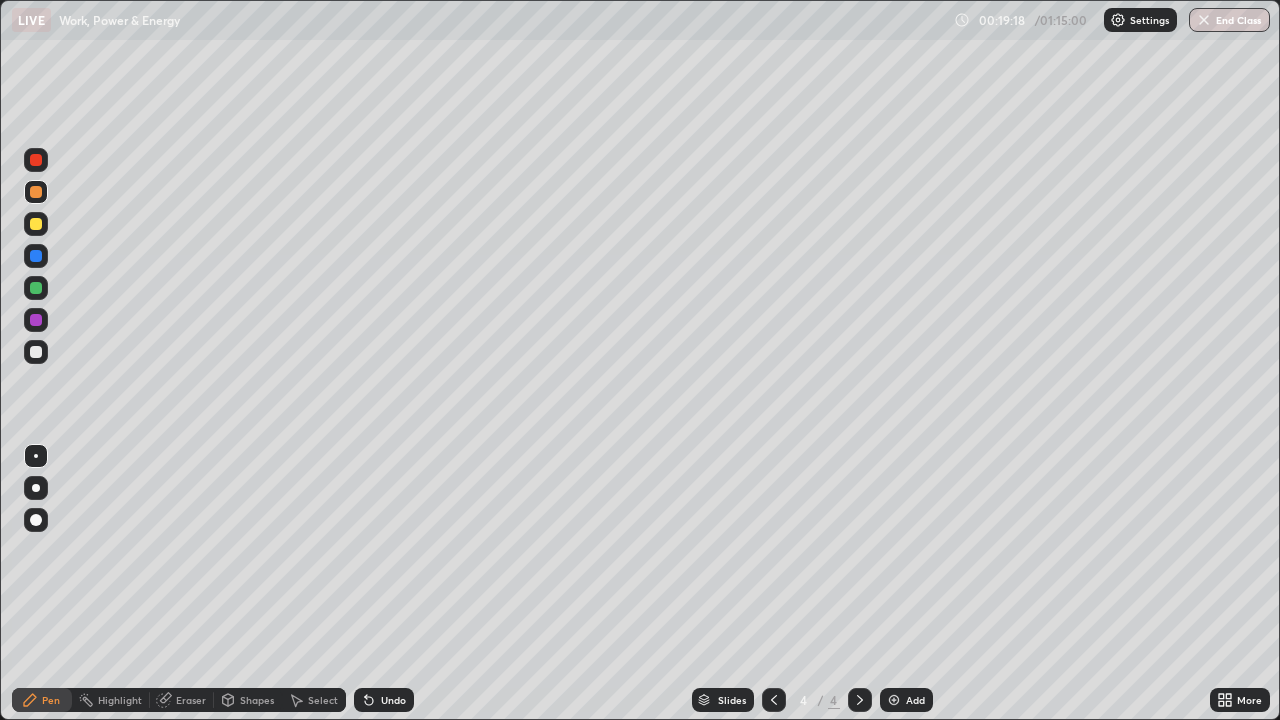 click at bounding box center [894, 700] 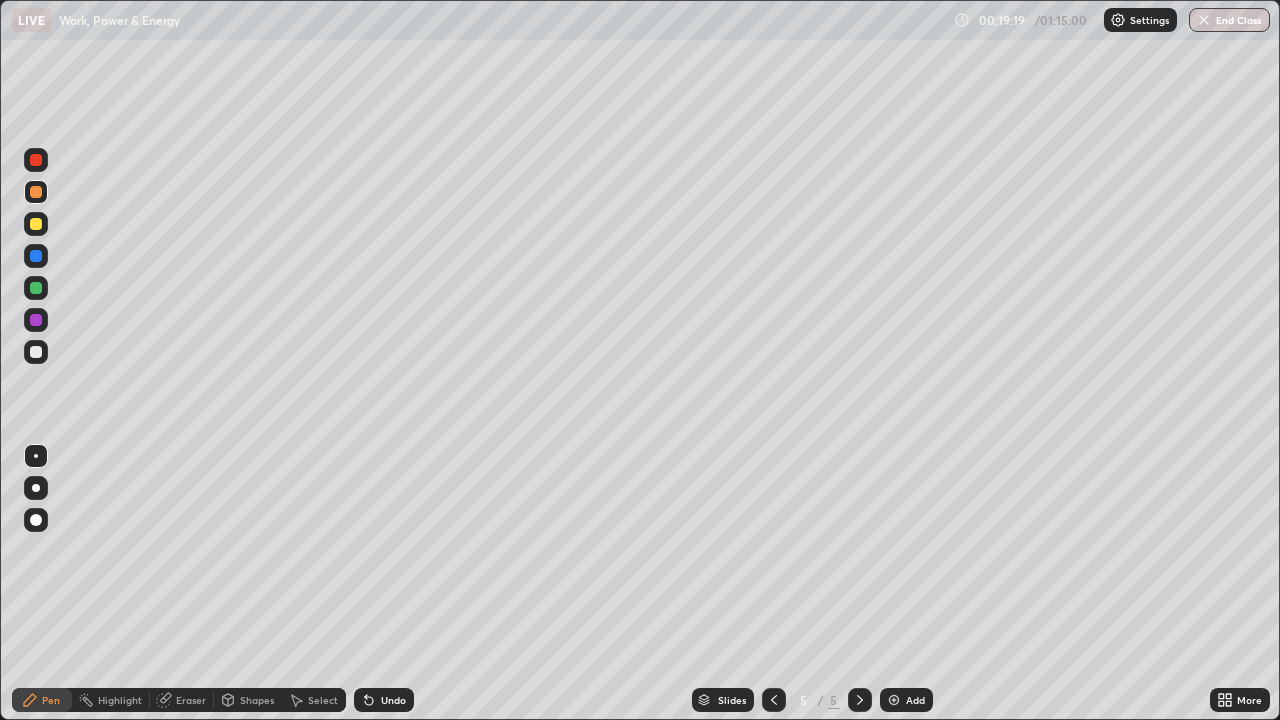 click at bounding box center [36, 352] 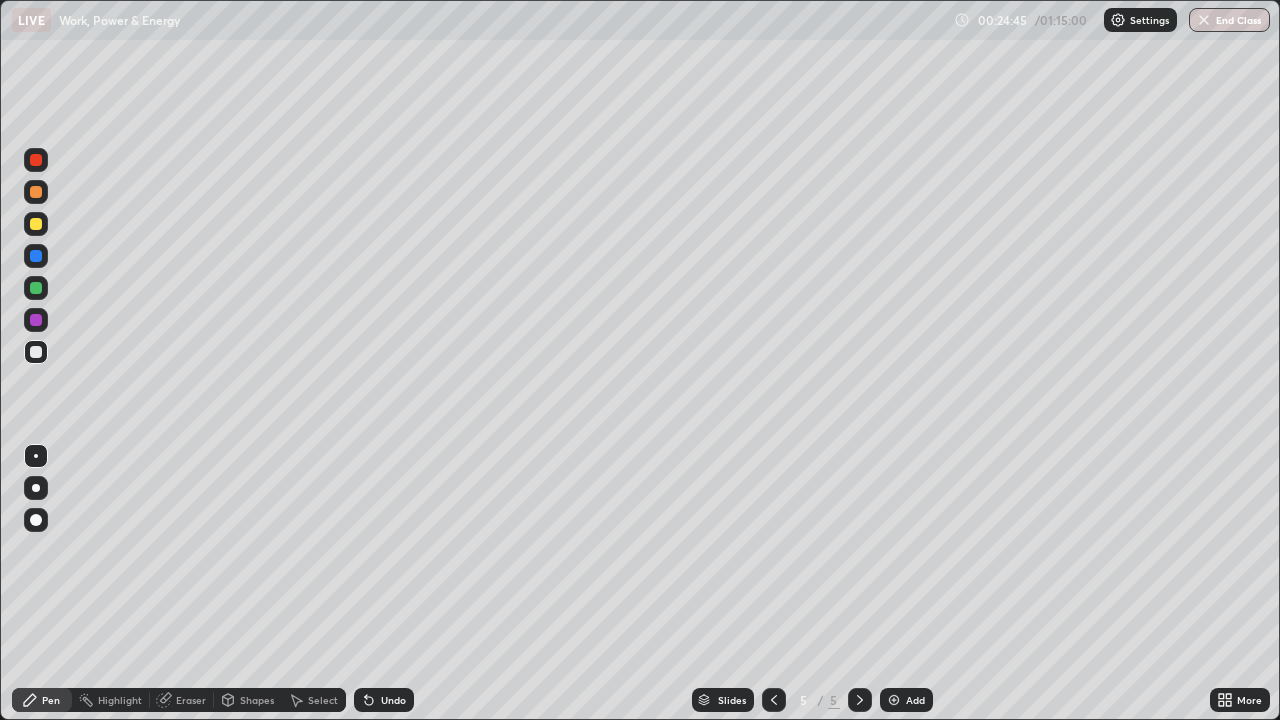 click 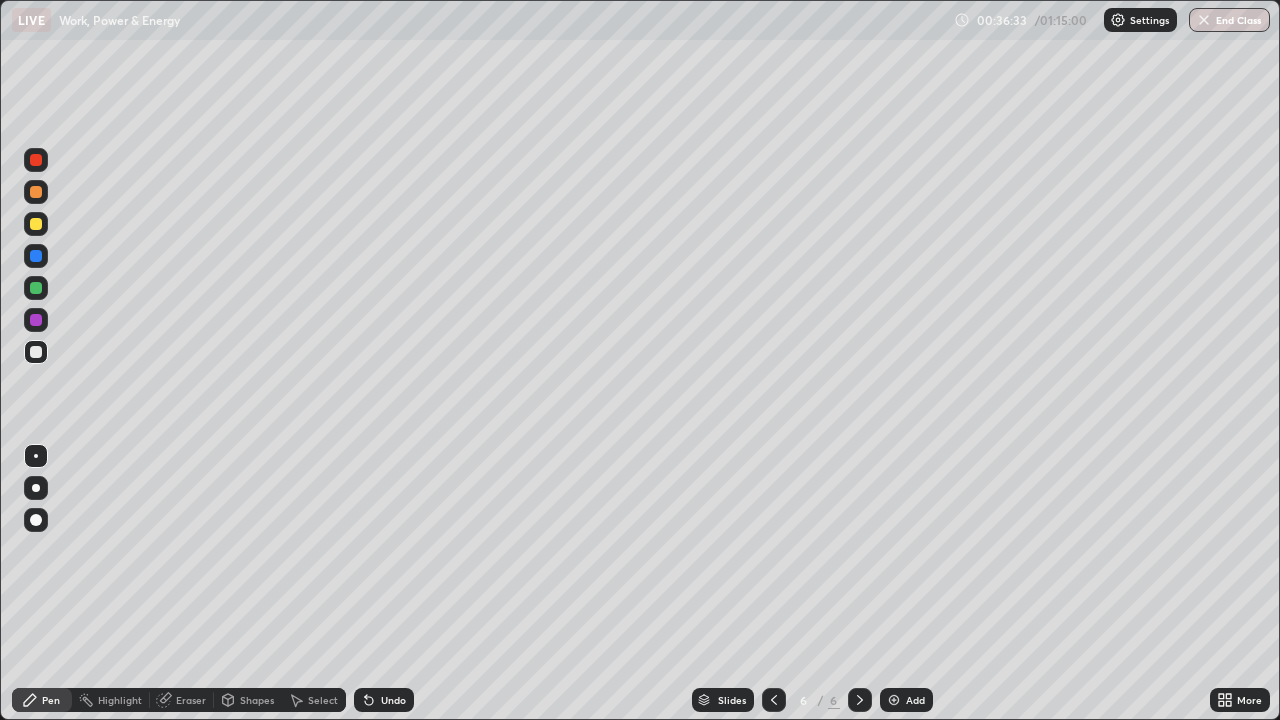 click on "Add" at bounding box center (915, 700) 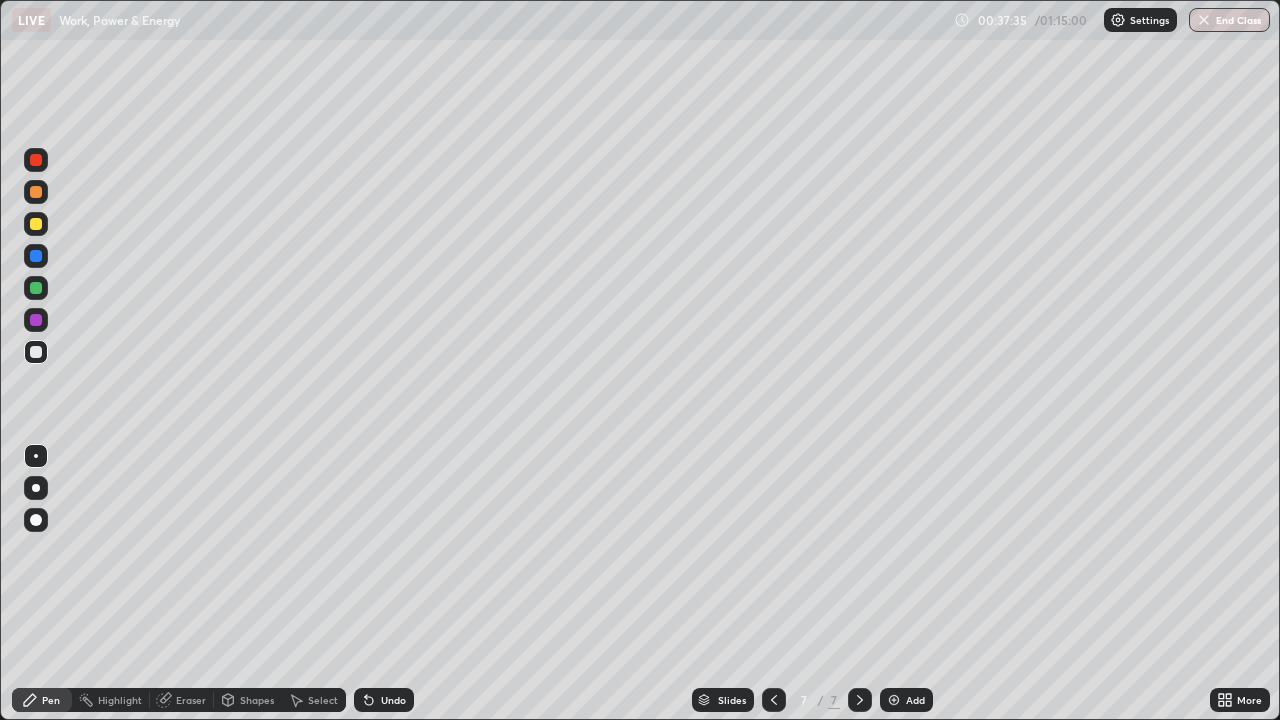 click at bounding box center (36, 224) 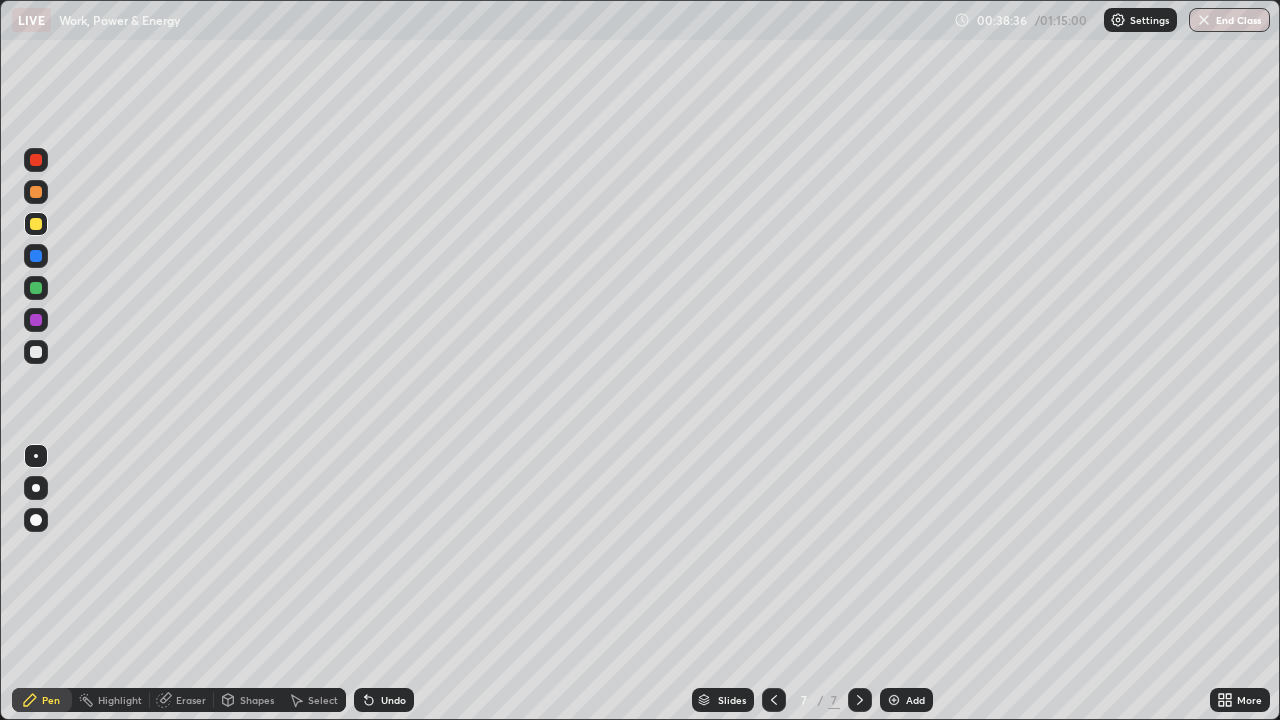 click at bounding box center [36, 256] 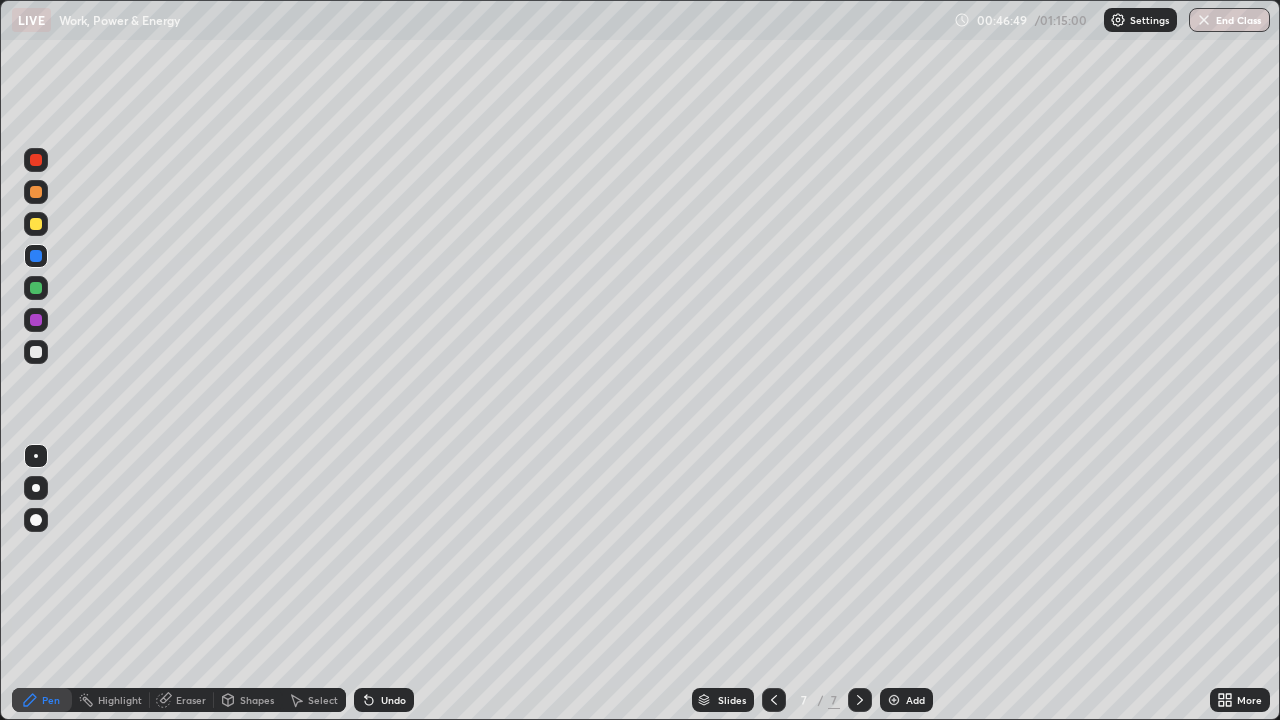 click at bounding box center (894, 700) 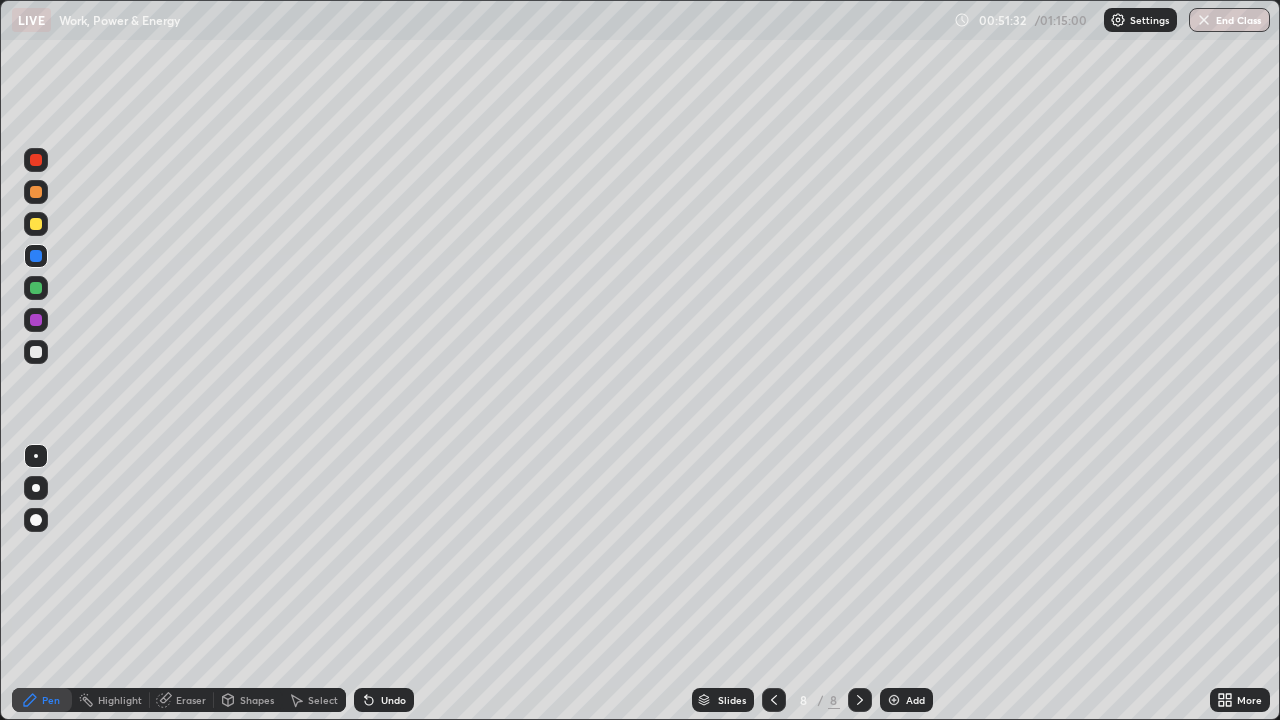 click on "Shapes" at bounding box center (257, 700) 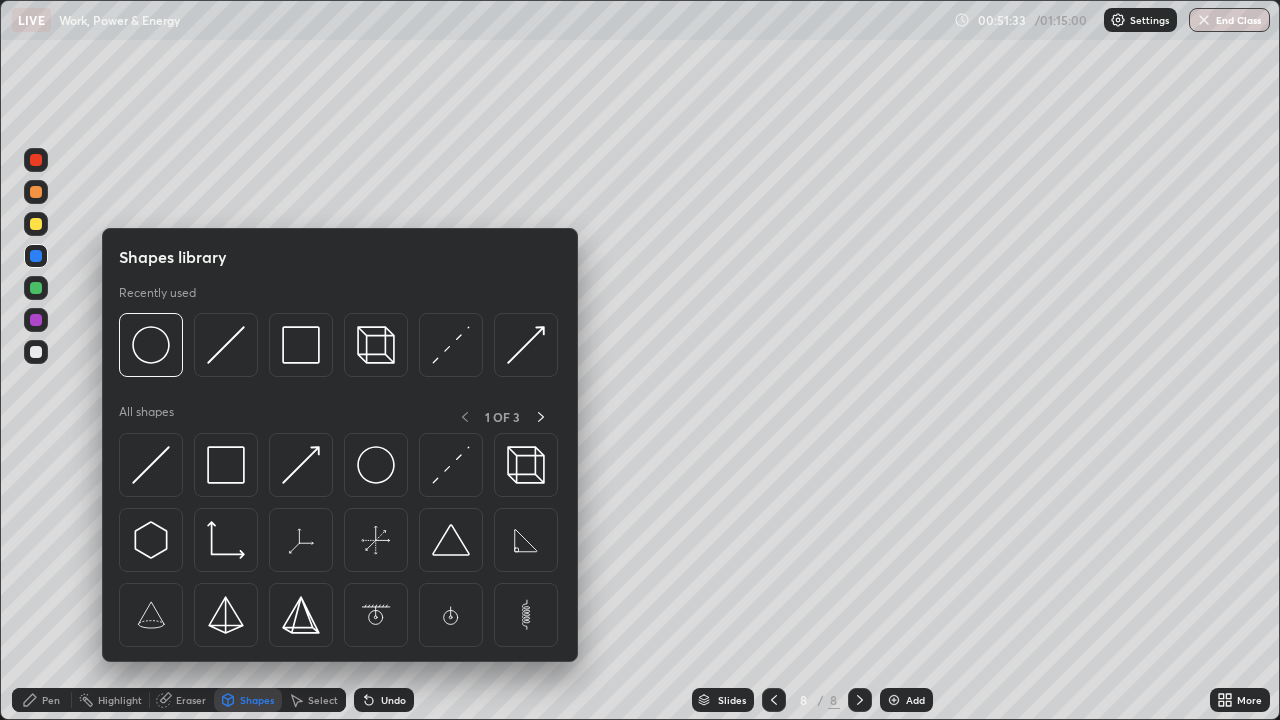 click at bounding box center [36, 352] 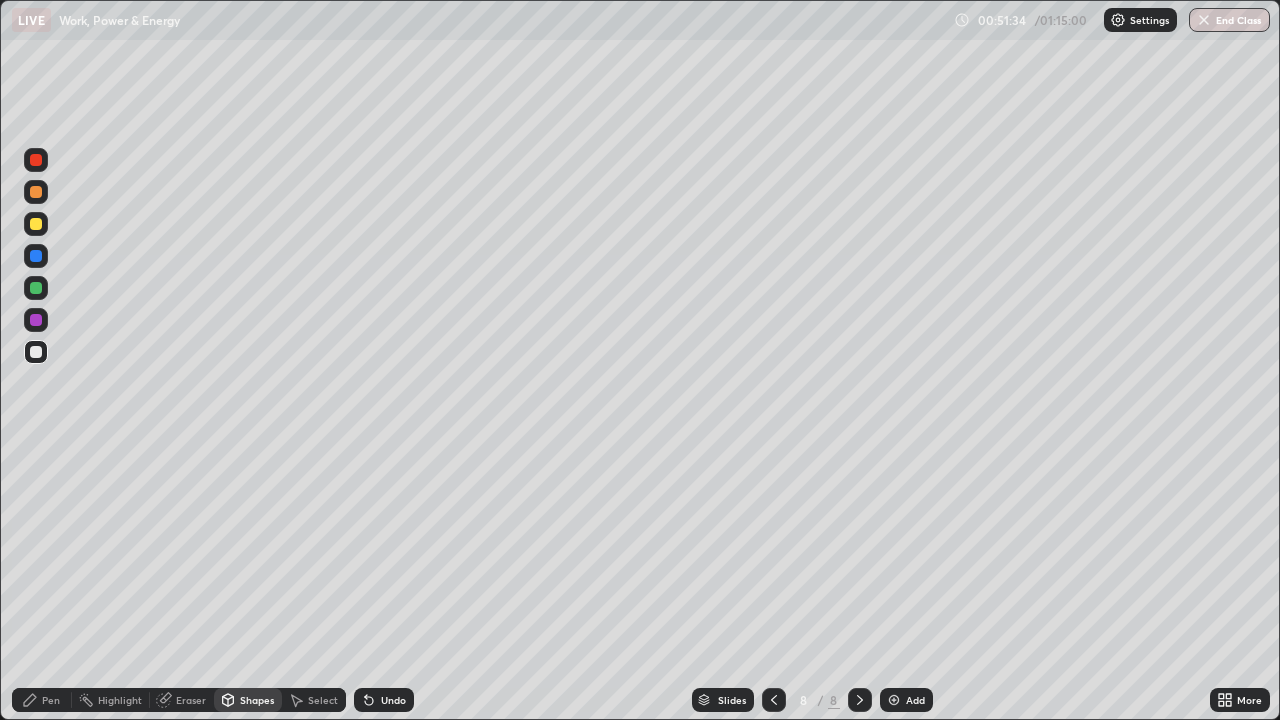 click on "Shapes" at bounding box center (248, 700) 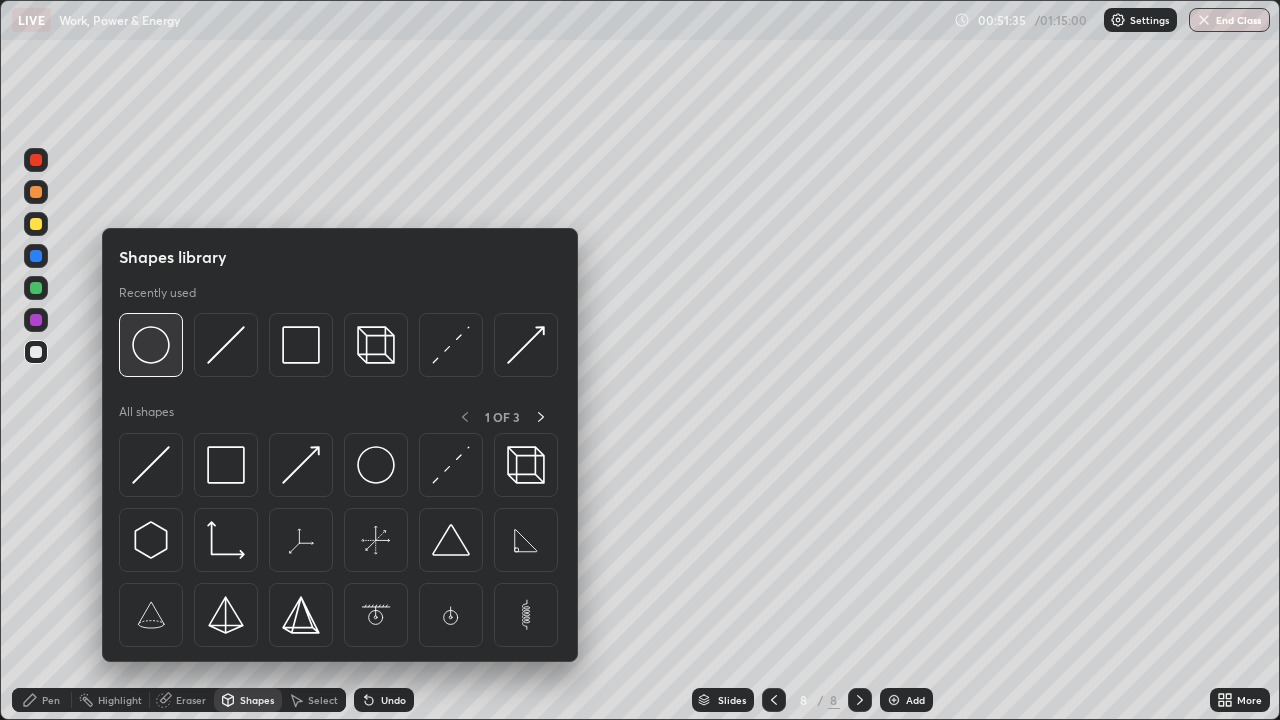 click at bounding box center (151, 345) 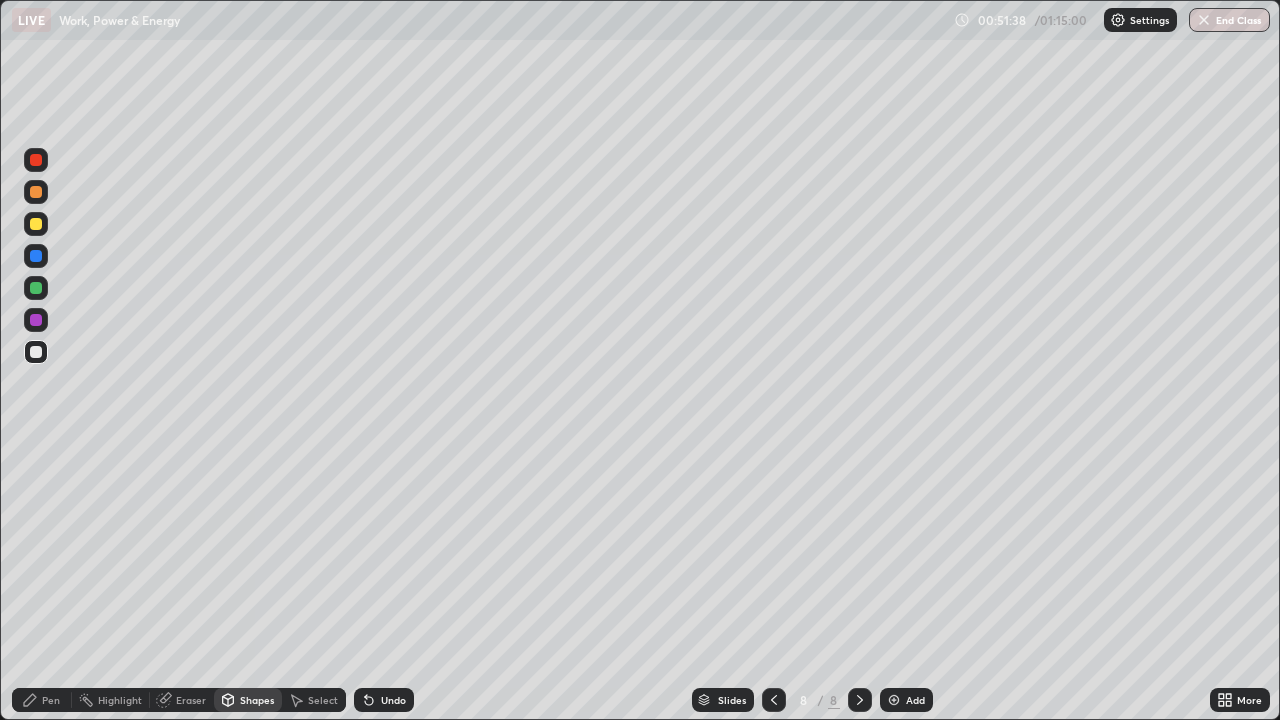 click at bounding box center [36, 256] 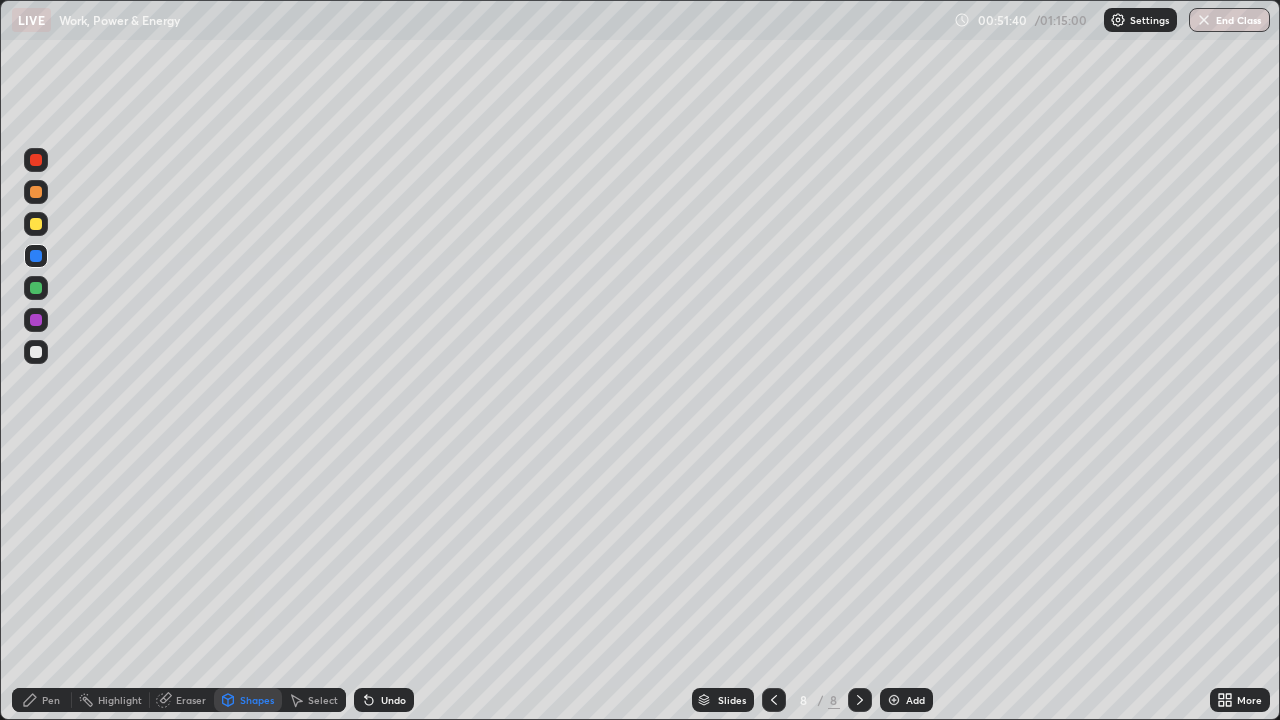 click on "Pen" at bounding box center [51, 700] 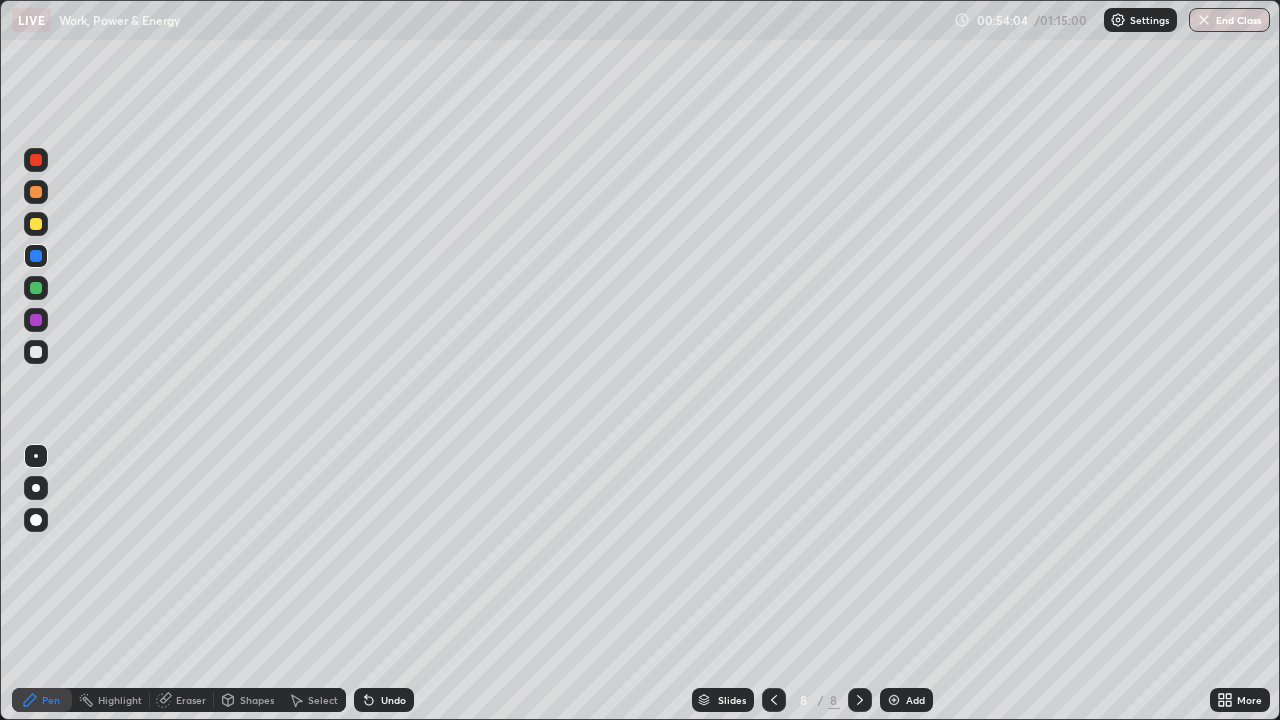 click 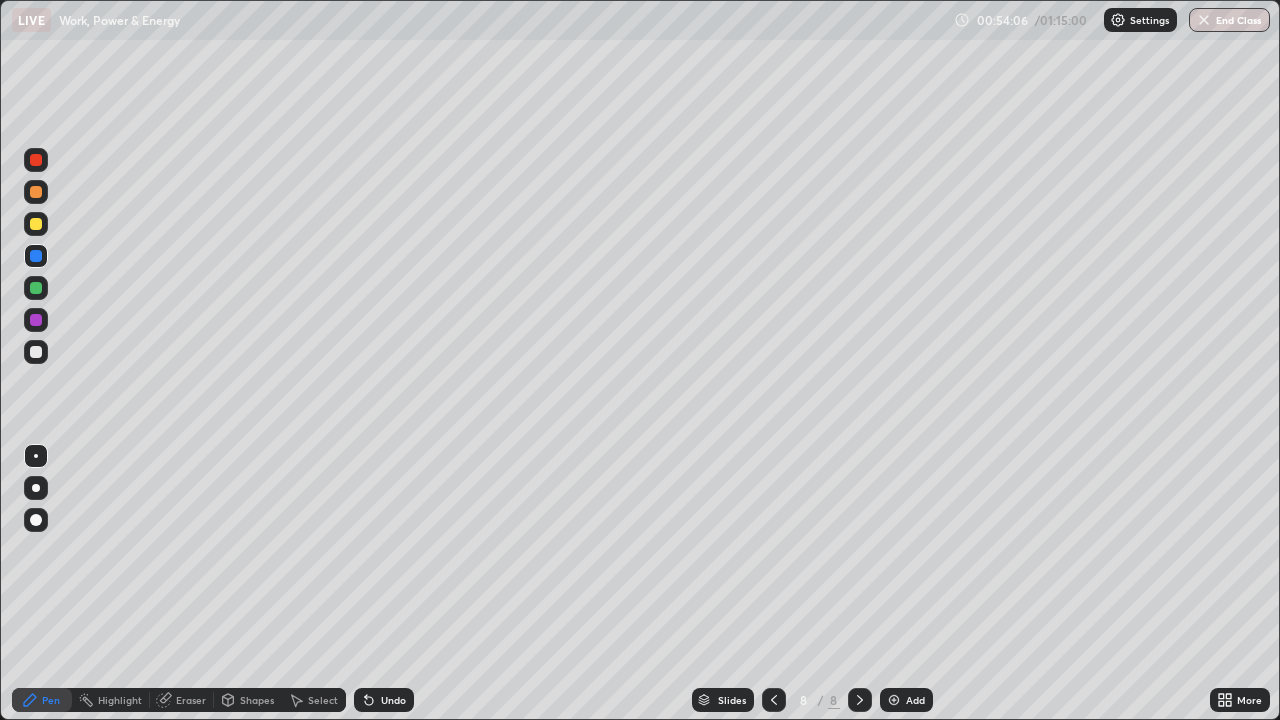 click on "Add" at bounding box center [906, 700] 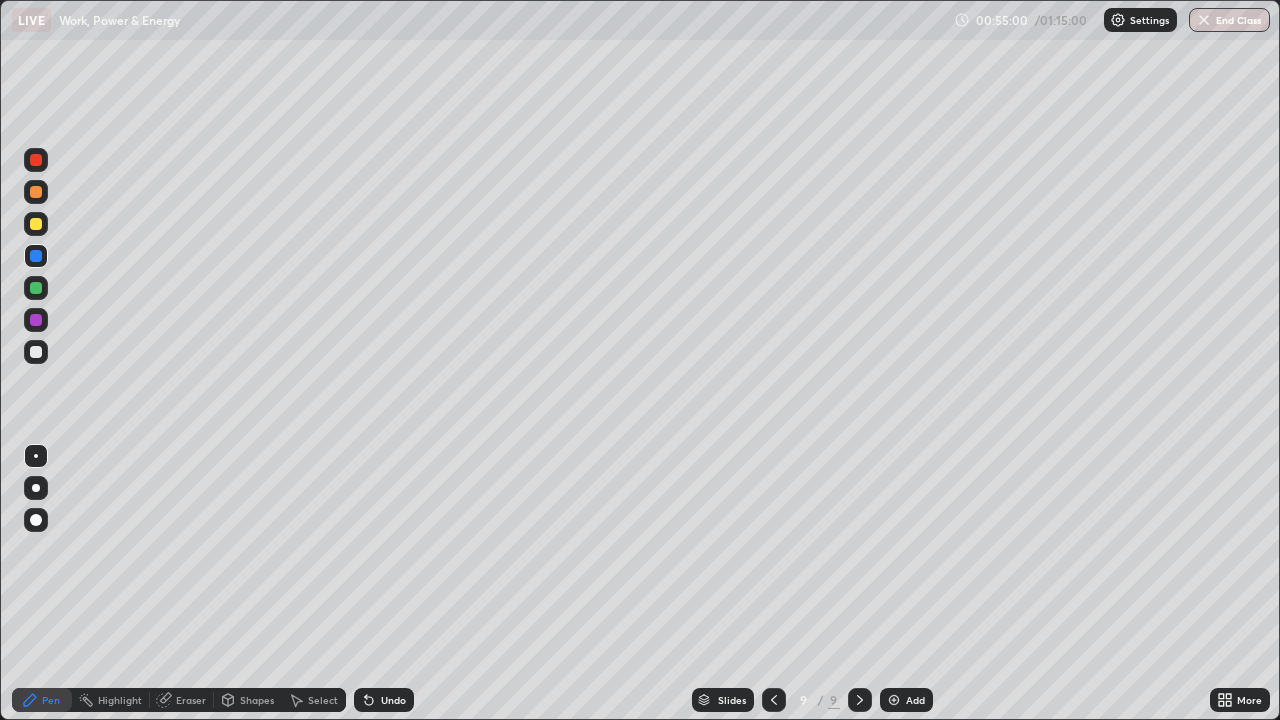 click at bounding box center (36, 352) 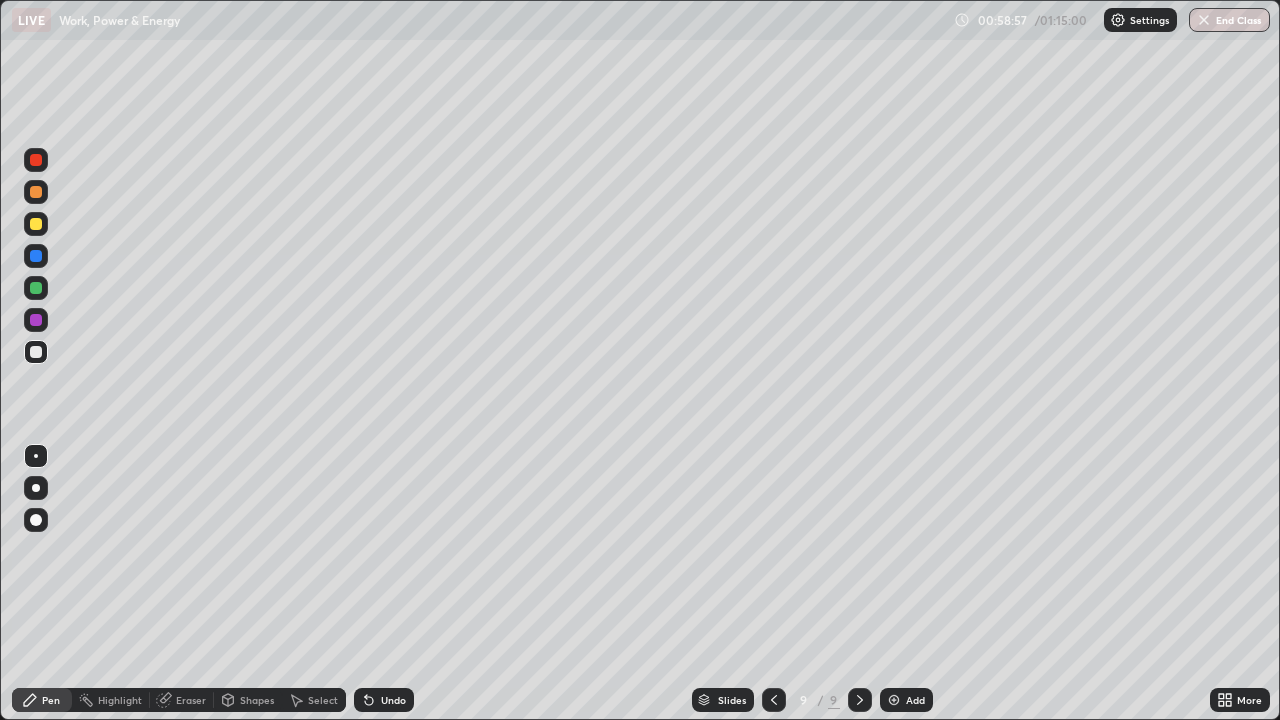 click 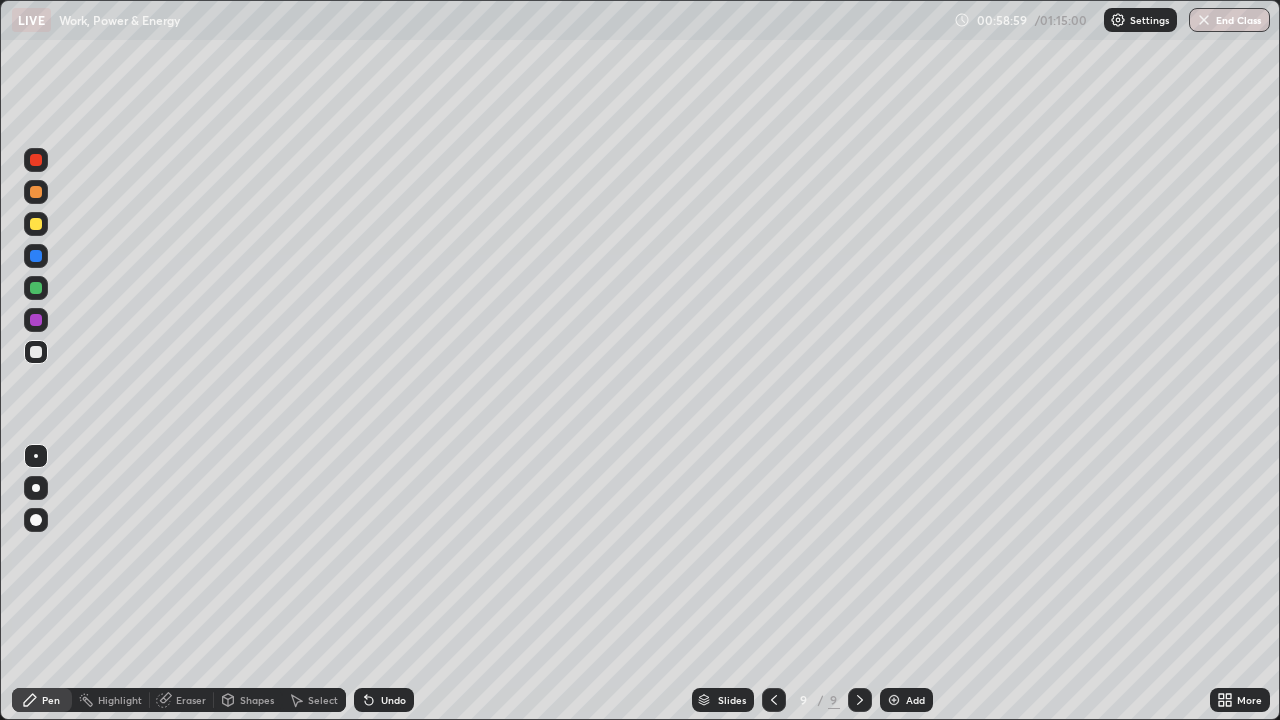click at bounding box center [894, 700] 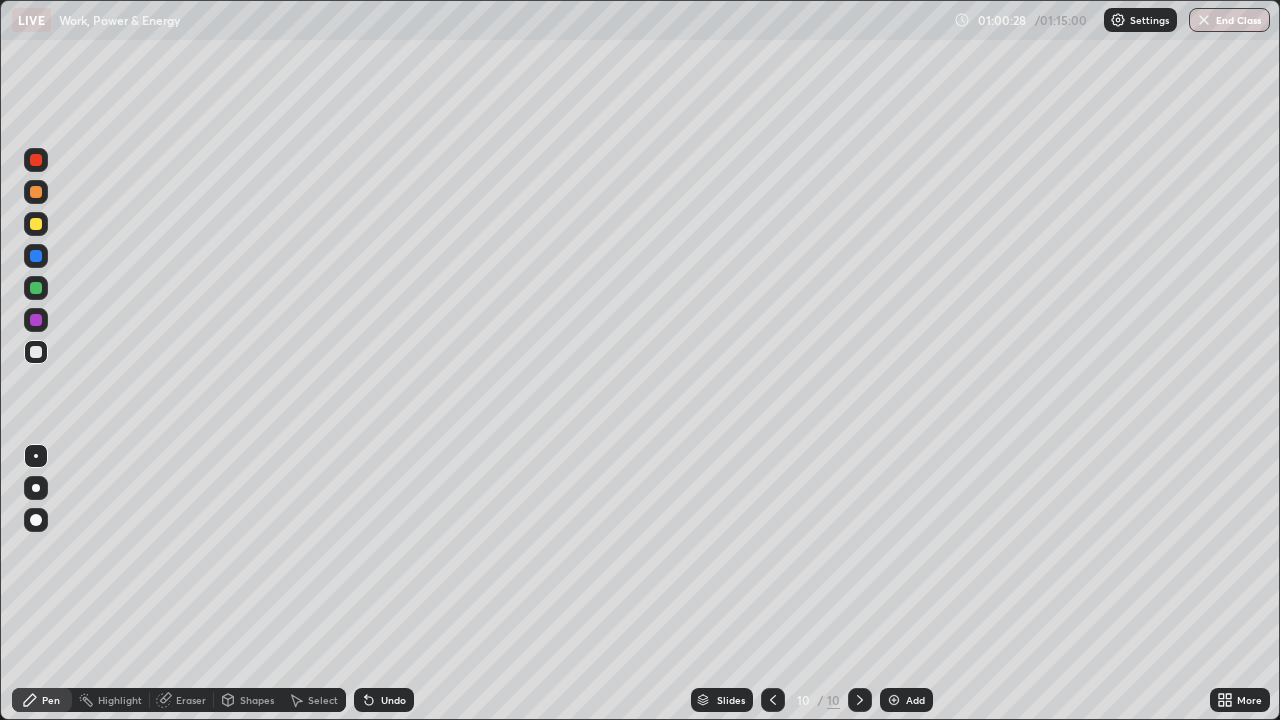 click on "Undo" at bounding box center [393, 700] 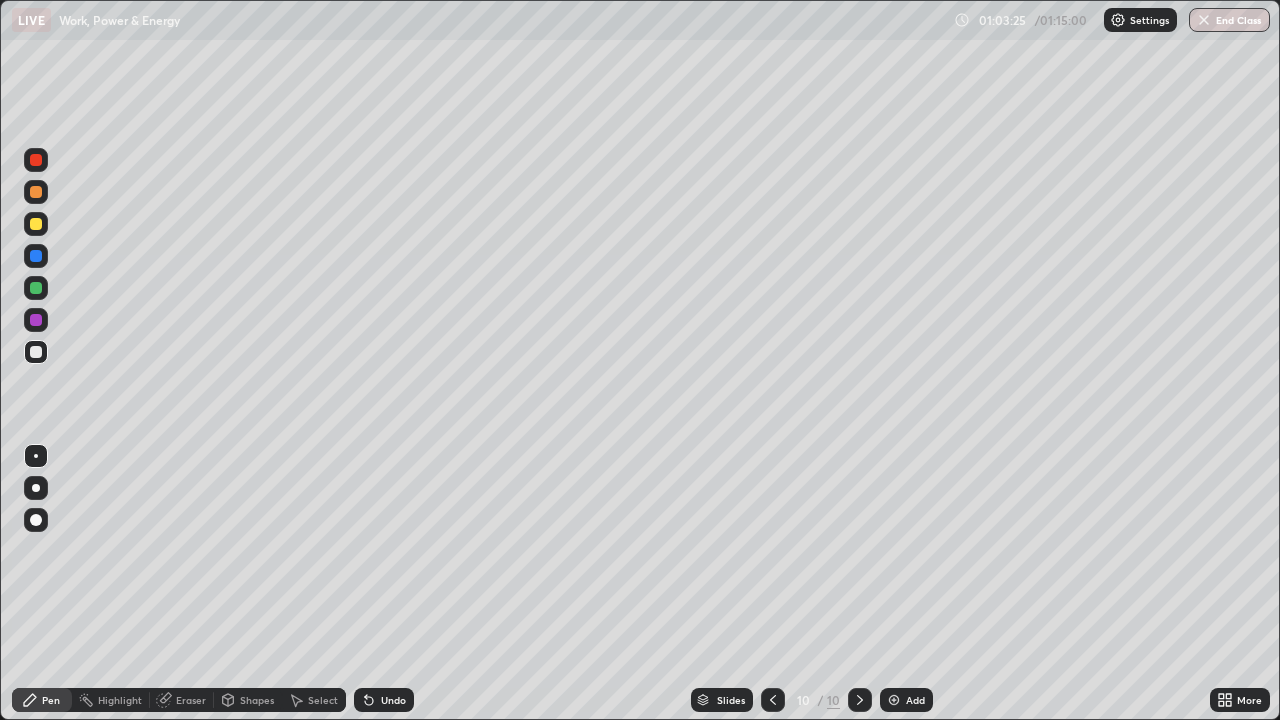 click at bounding box center (894, 700) 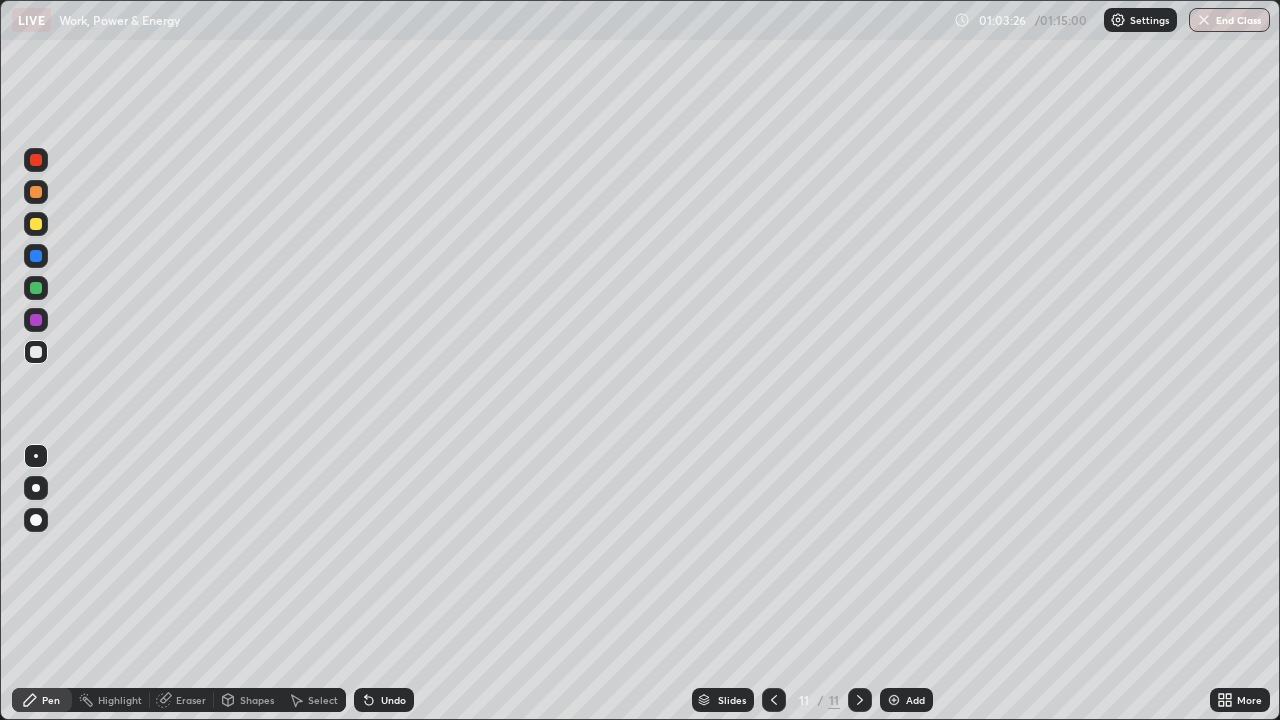 click at bounding box center [36, 352] 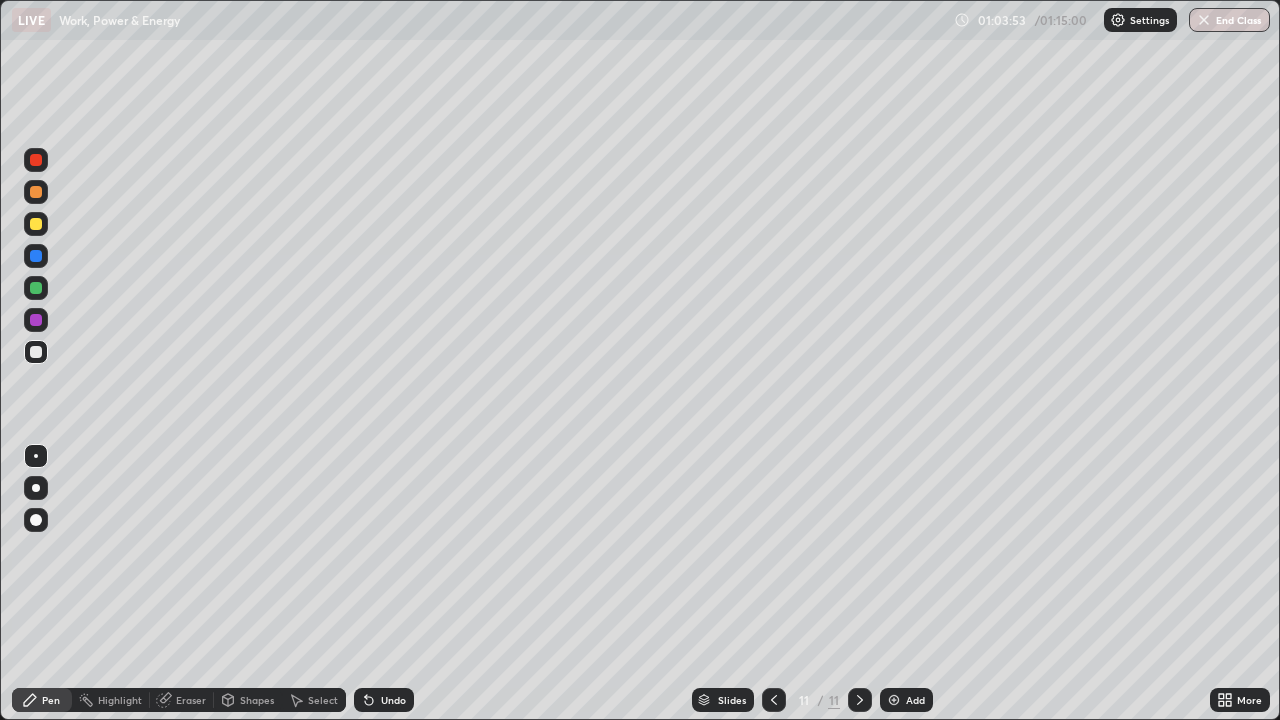 click on "Shapes" at bounding box center (257, 700) 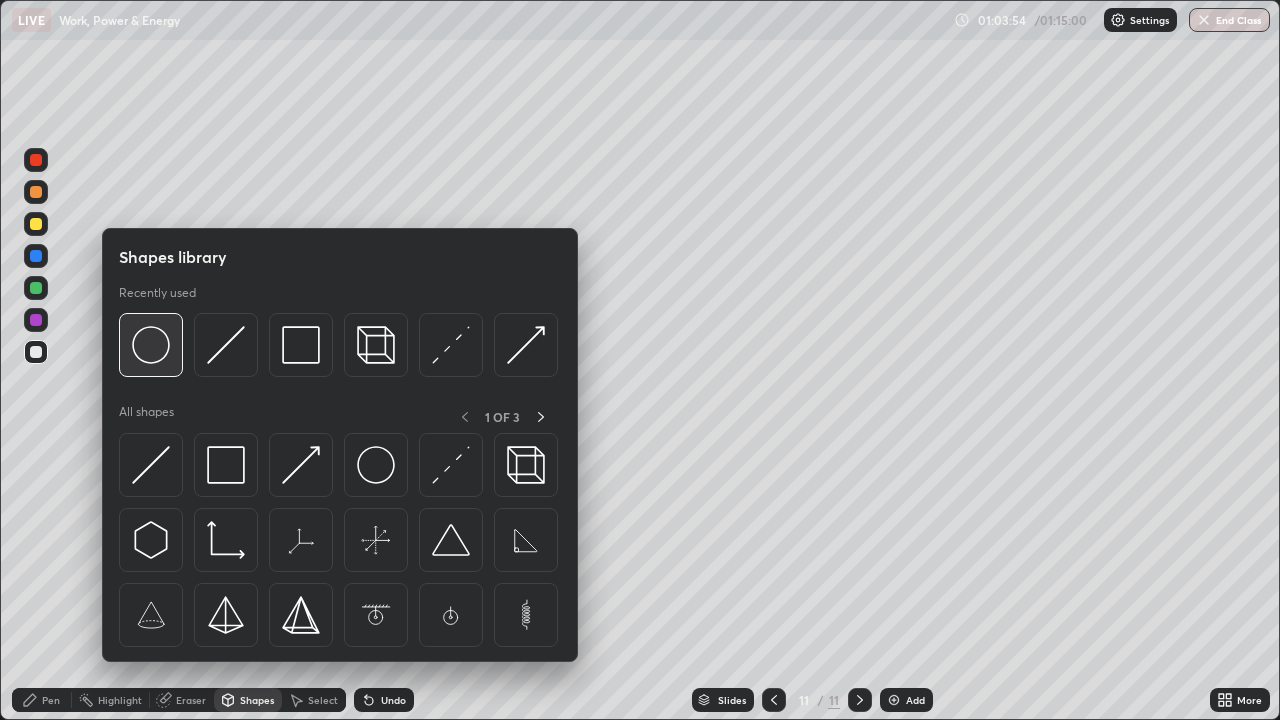 click at bounding box center (151, 345) 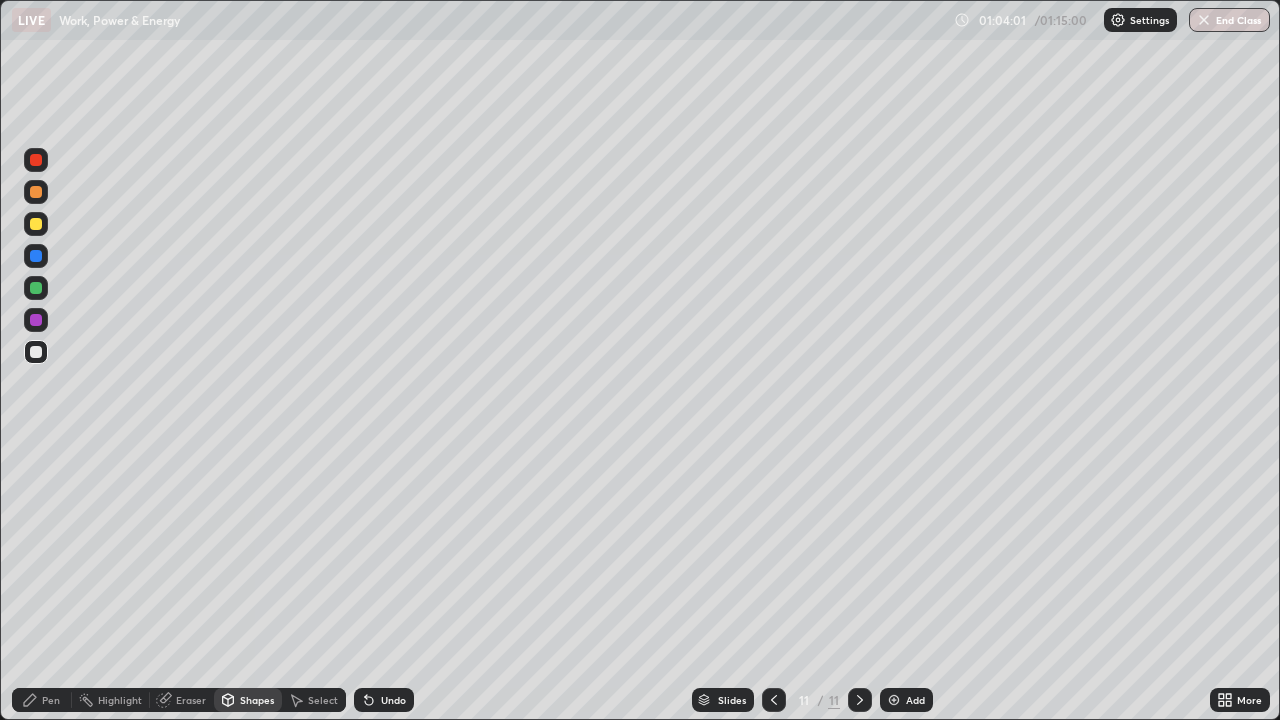 click at bounding box center (36, 256) 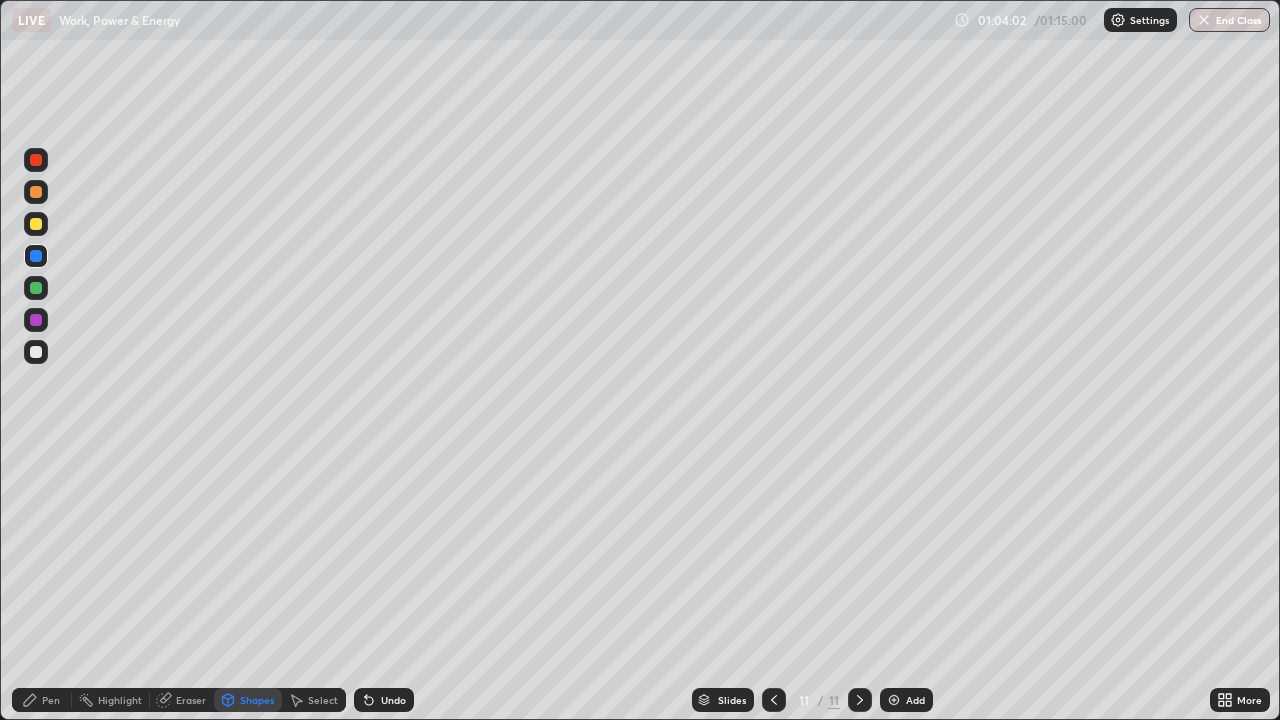 click 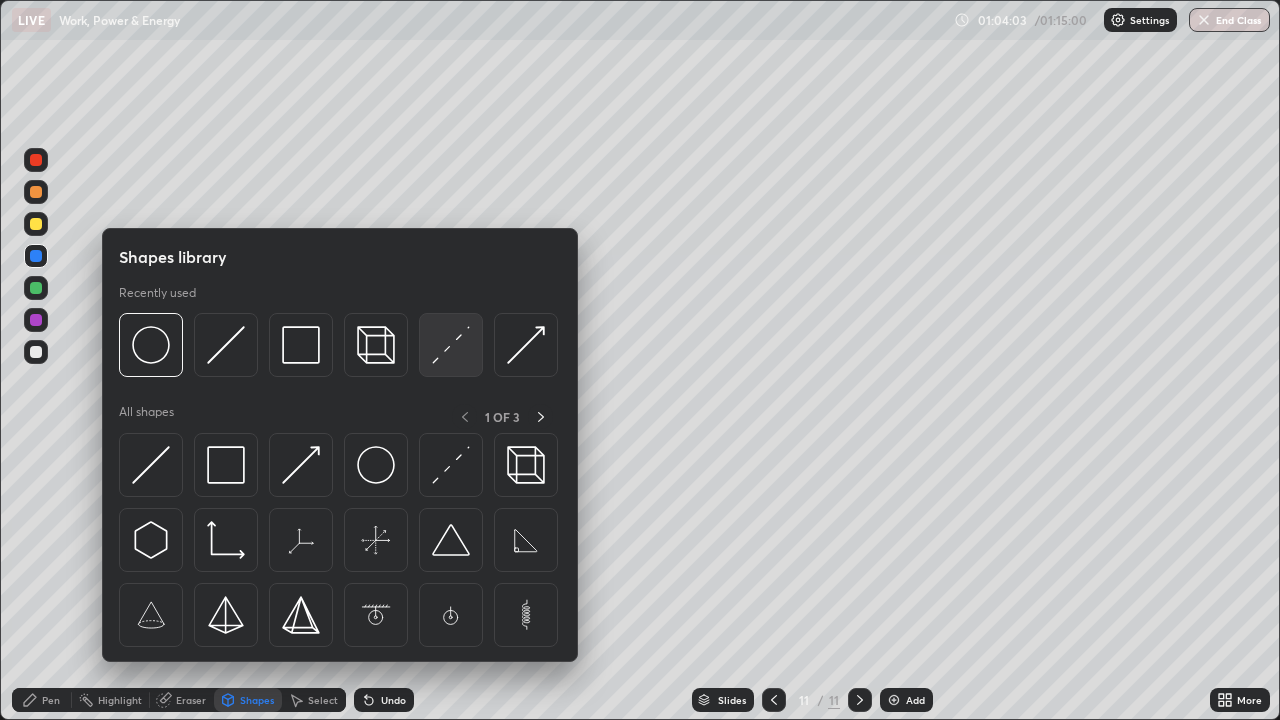 click at bounding box center [451, 345] 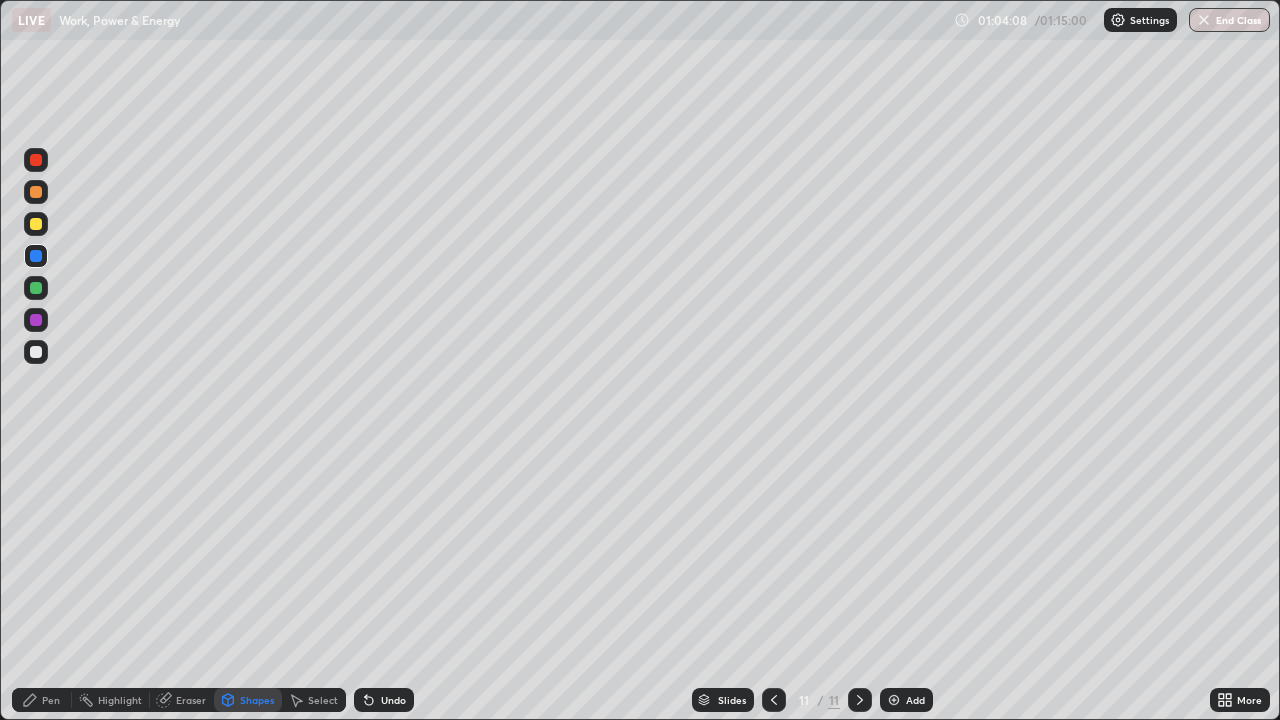 click at bounding box center (36, 224) 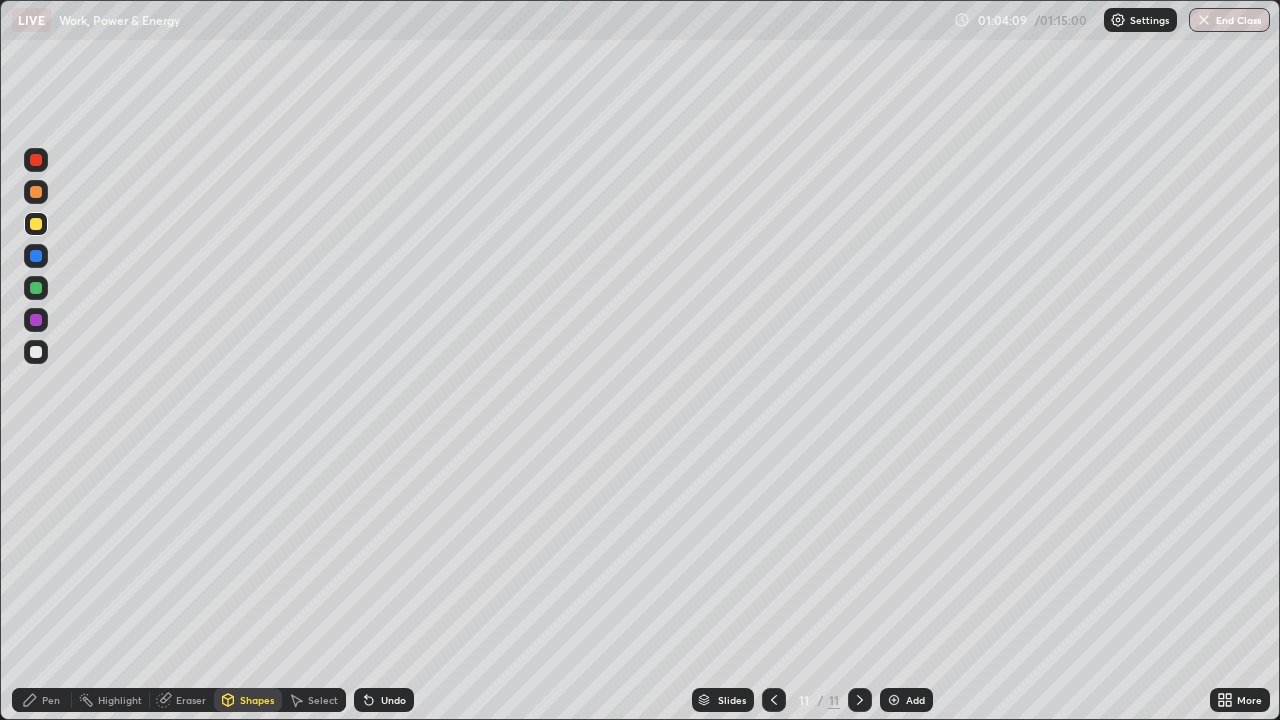 click on "Pen" at bounding box center (42, 700) 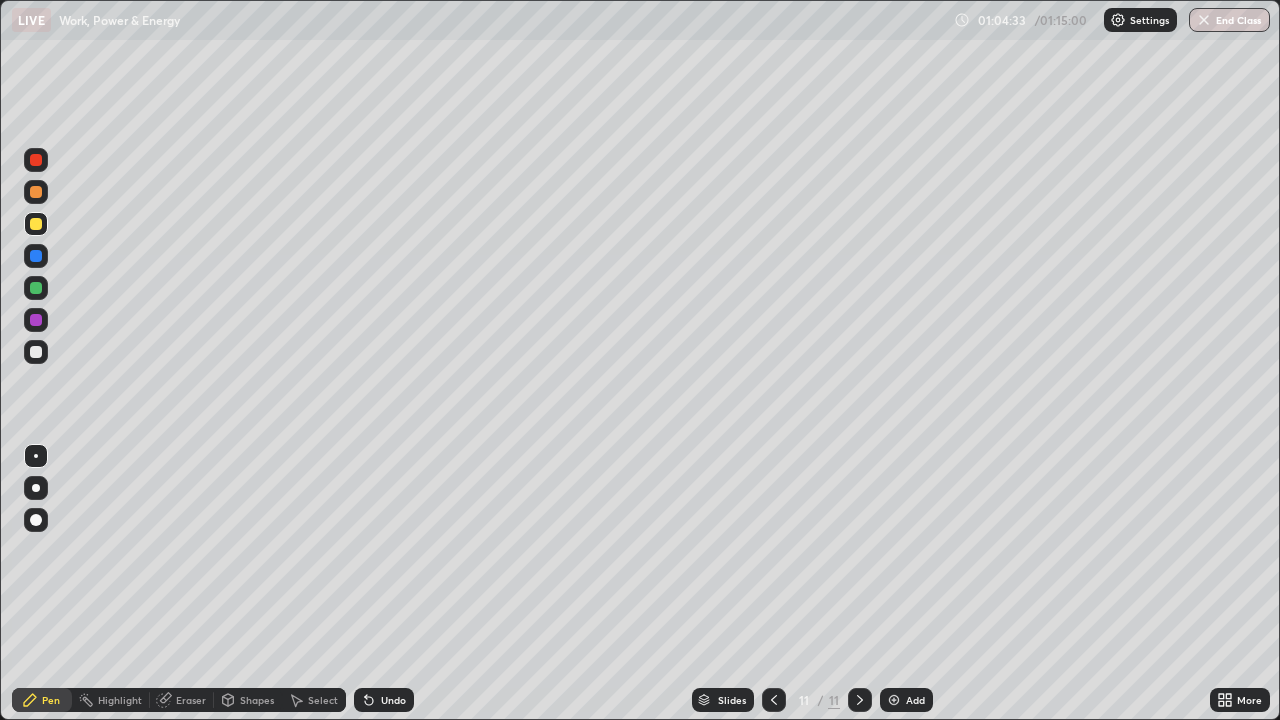 click at bounding box center [36, 256] 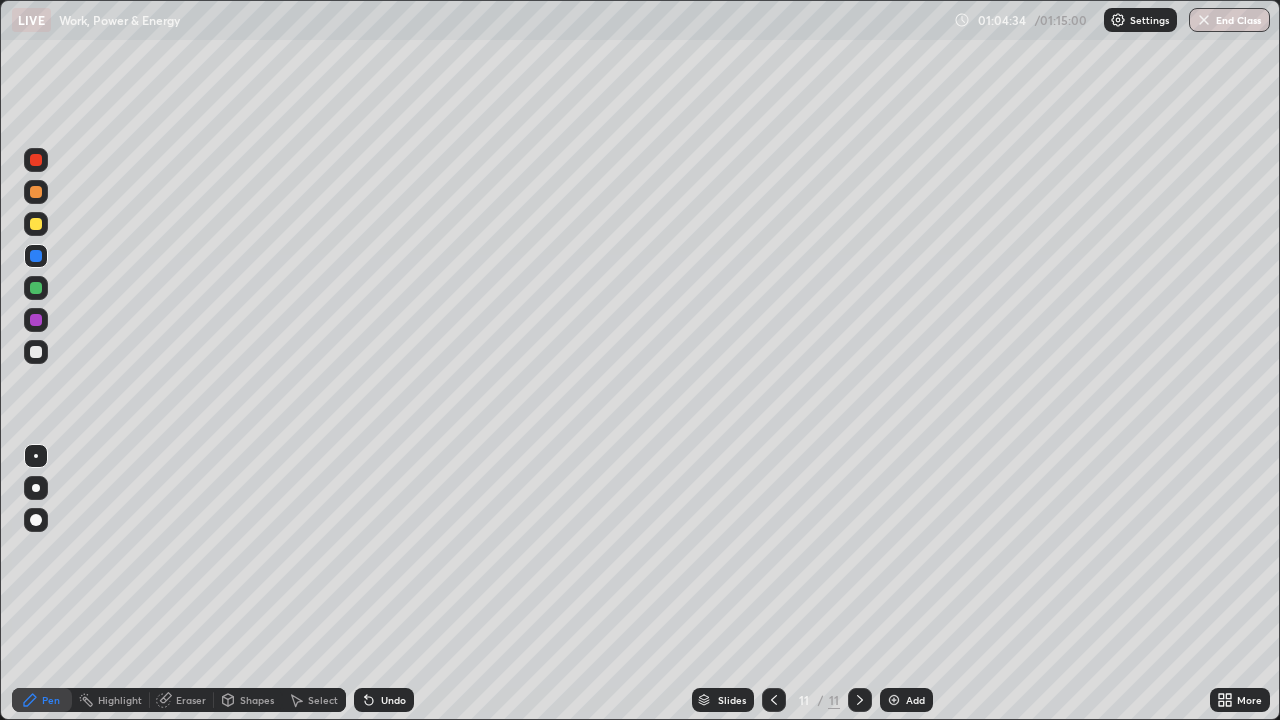 click at bounding box center (36, 288) 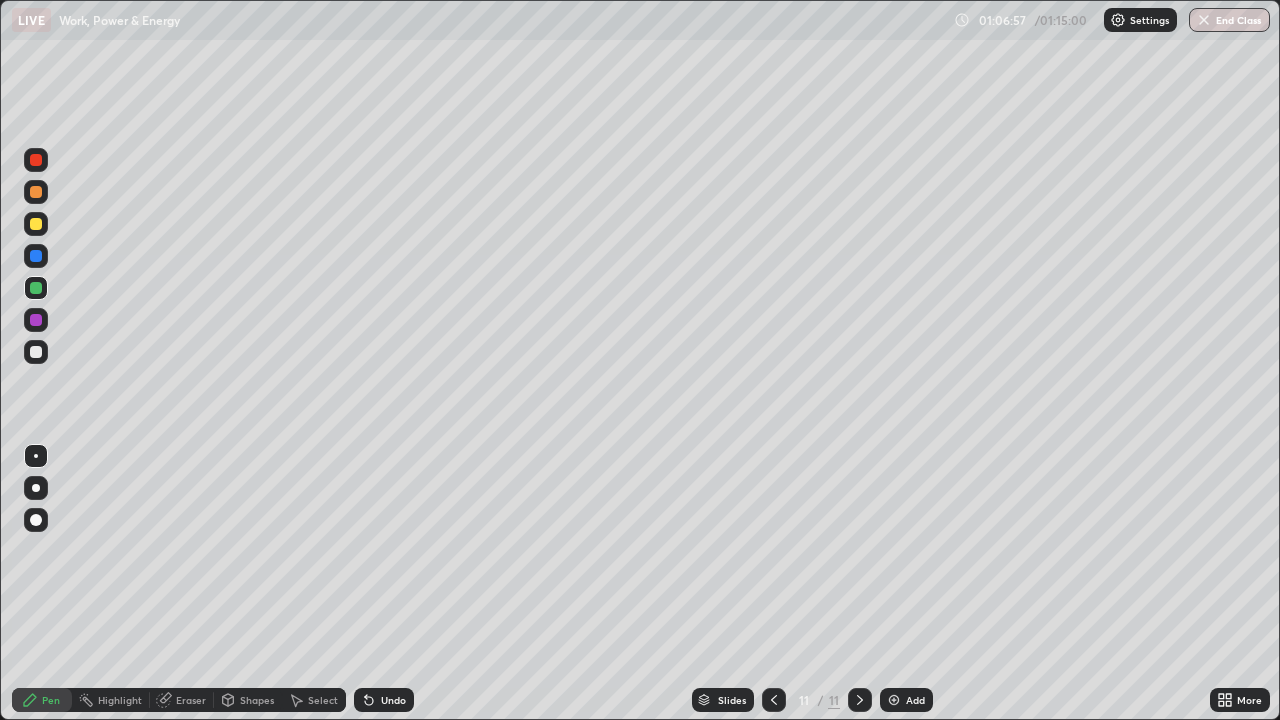 click at bounding box center [36, 352] 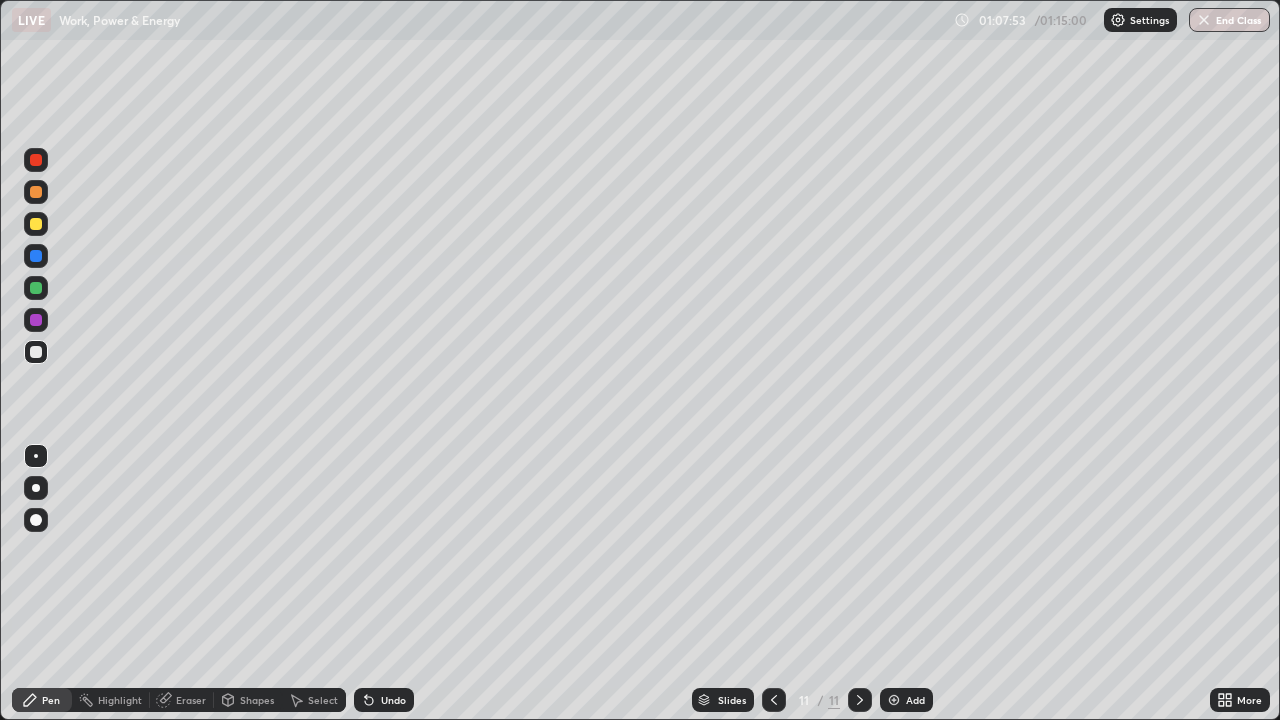 click at bounding box center (36, 256) 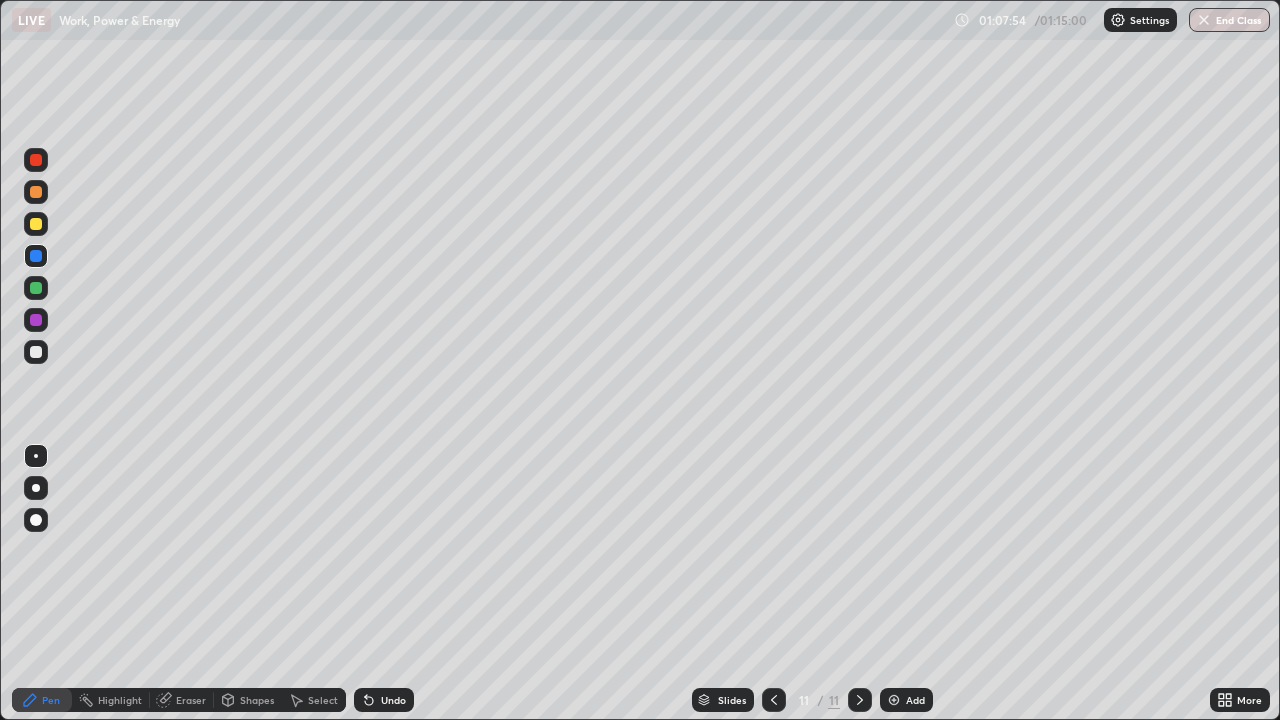 click at bounding box center [36, 288] 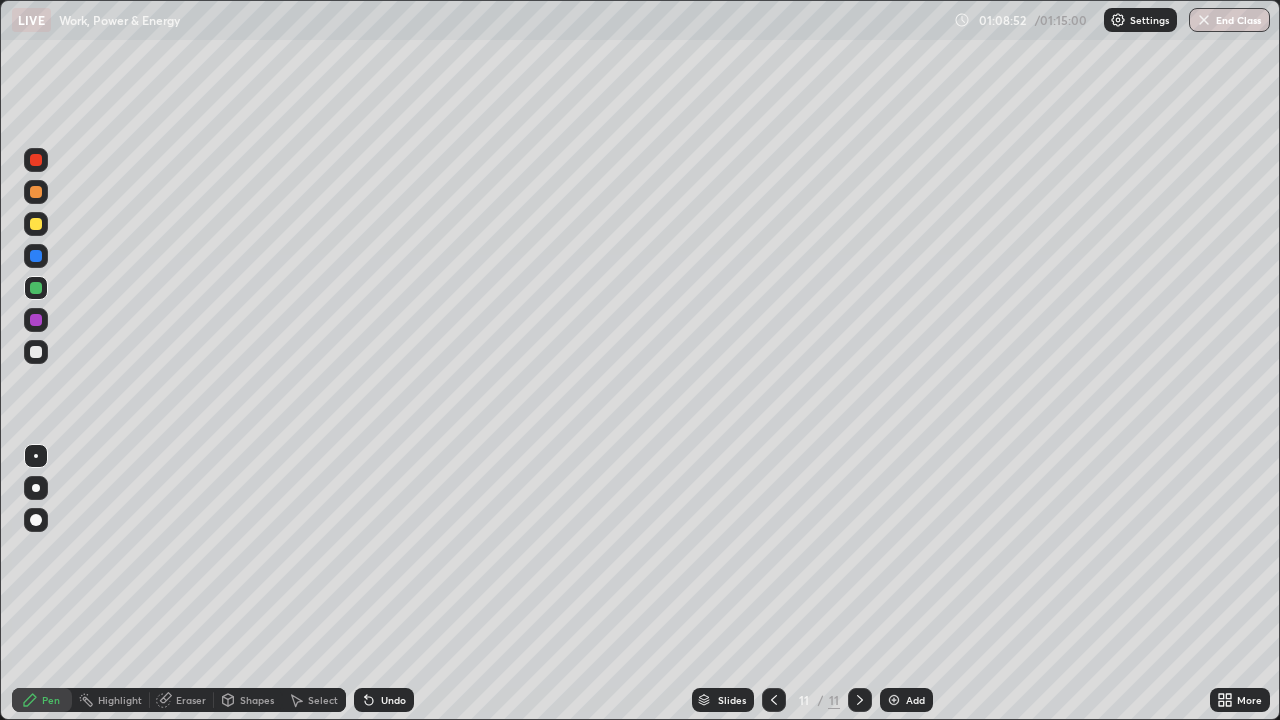 click at bounding box center (36, 256) 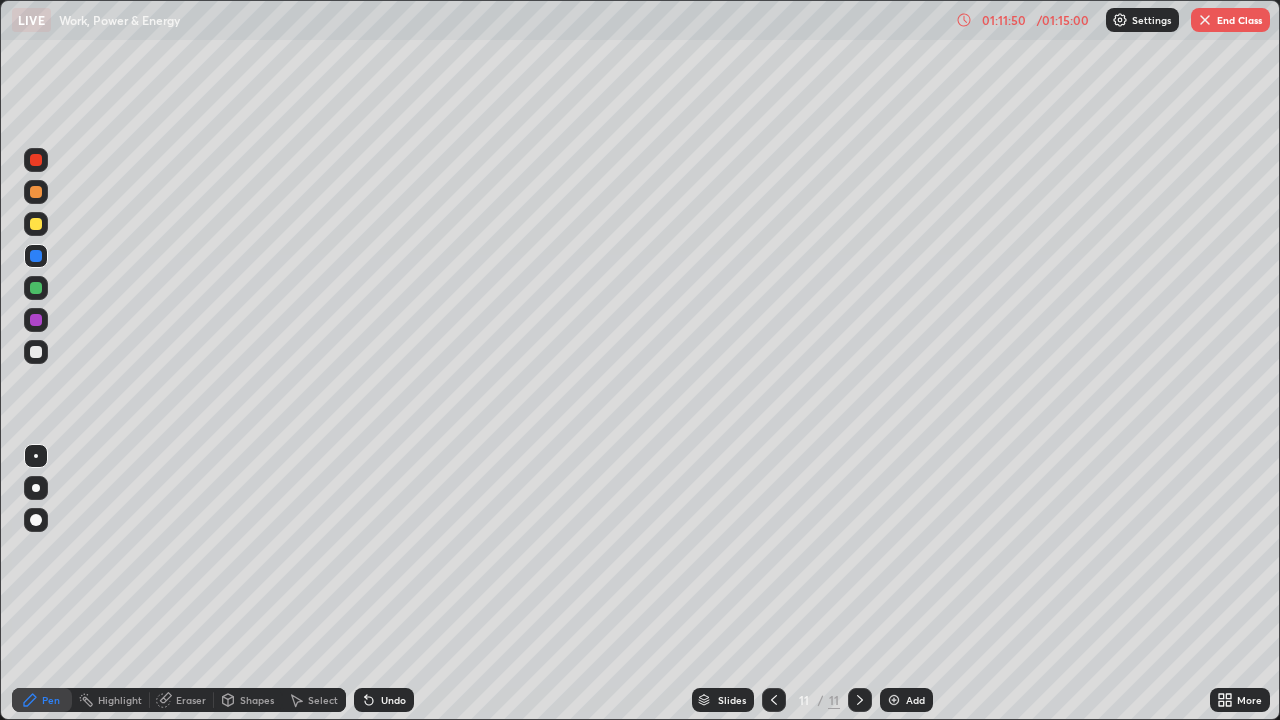 click on "End Class" at bounding box center [1230, 20] 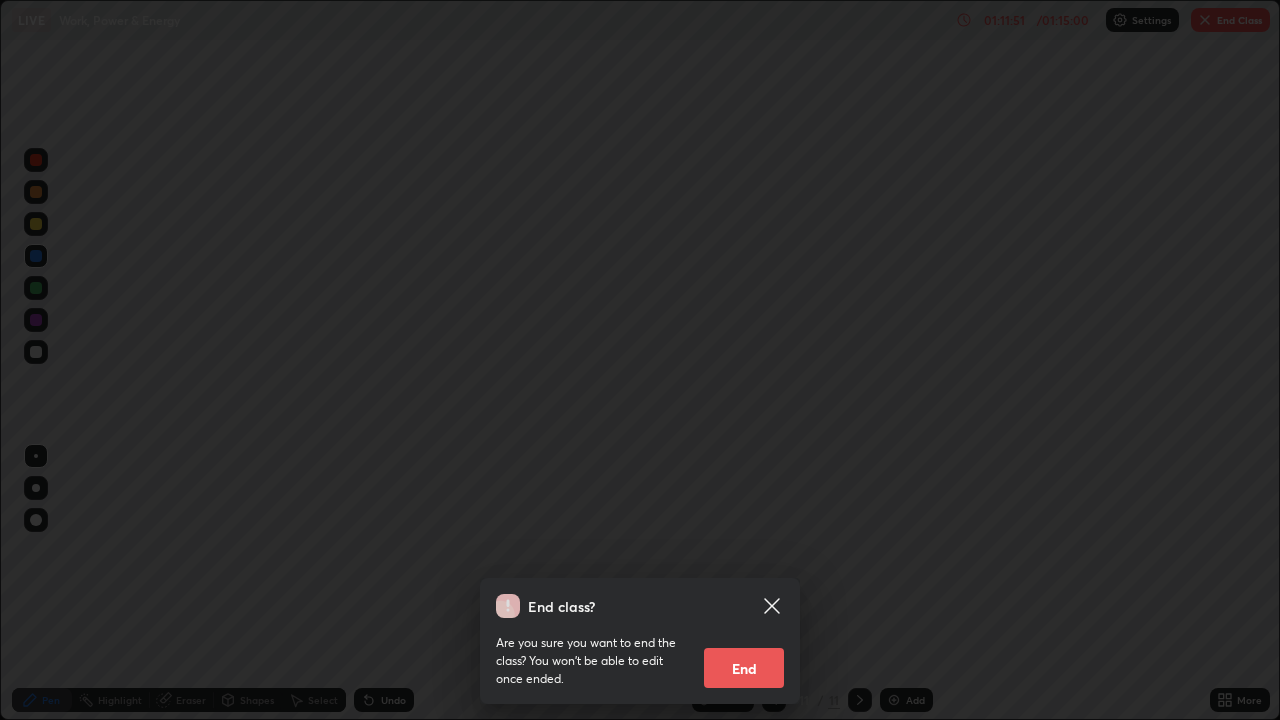 click on "End" at bounding box center [744, 668] 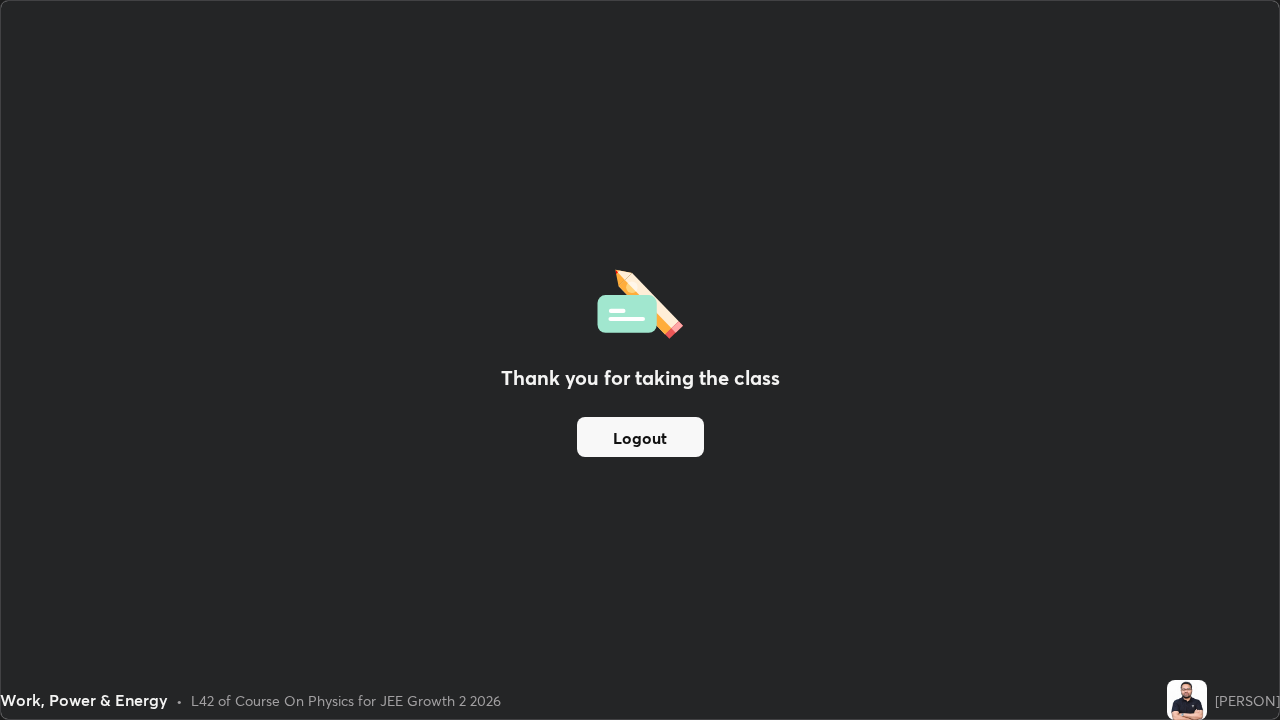 click on "Logout" at bounding box center (640, 437) 